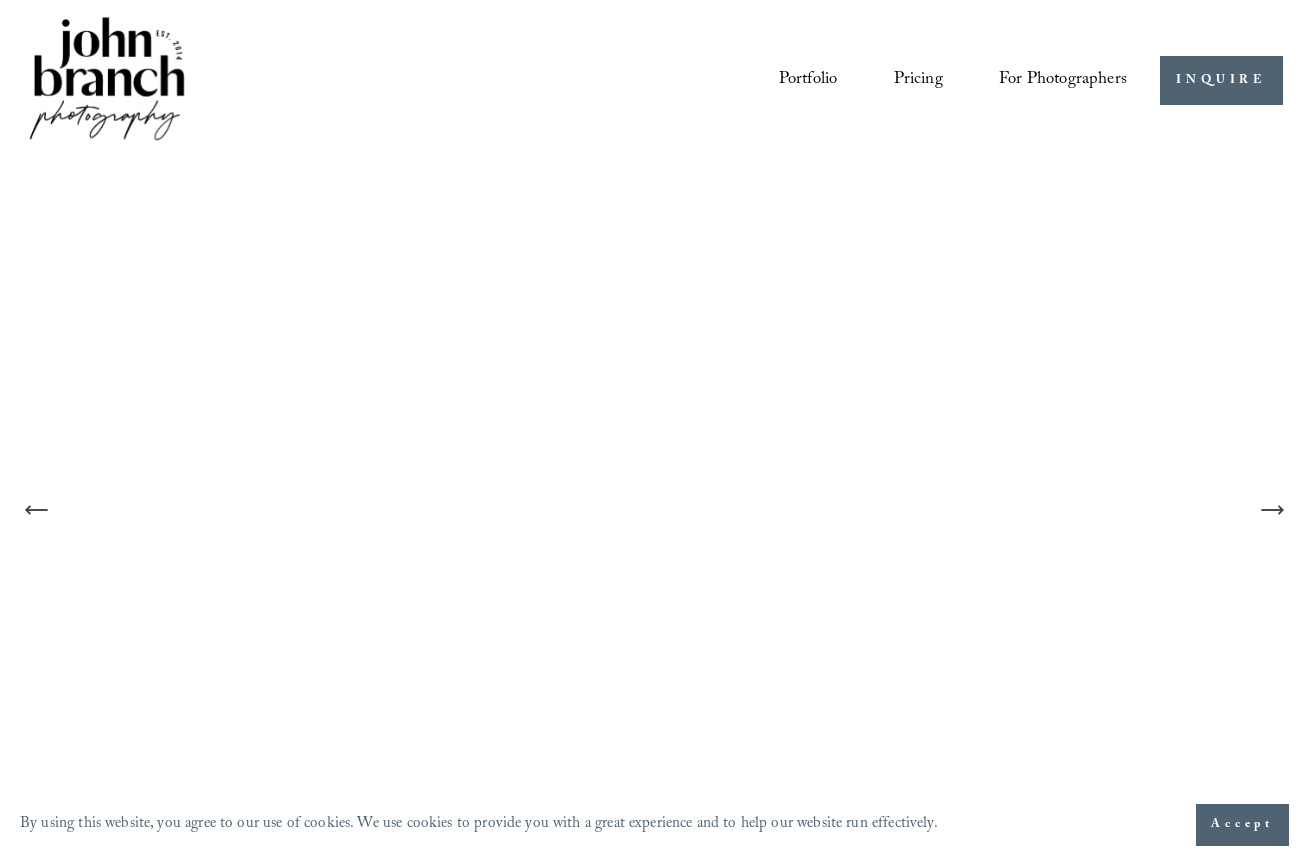 scroll, scrollTop: 0, scrollLeft: 0, axis: both 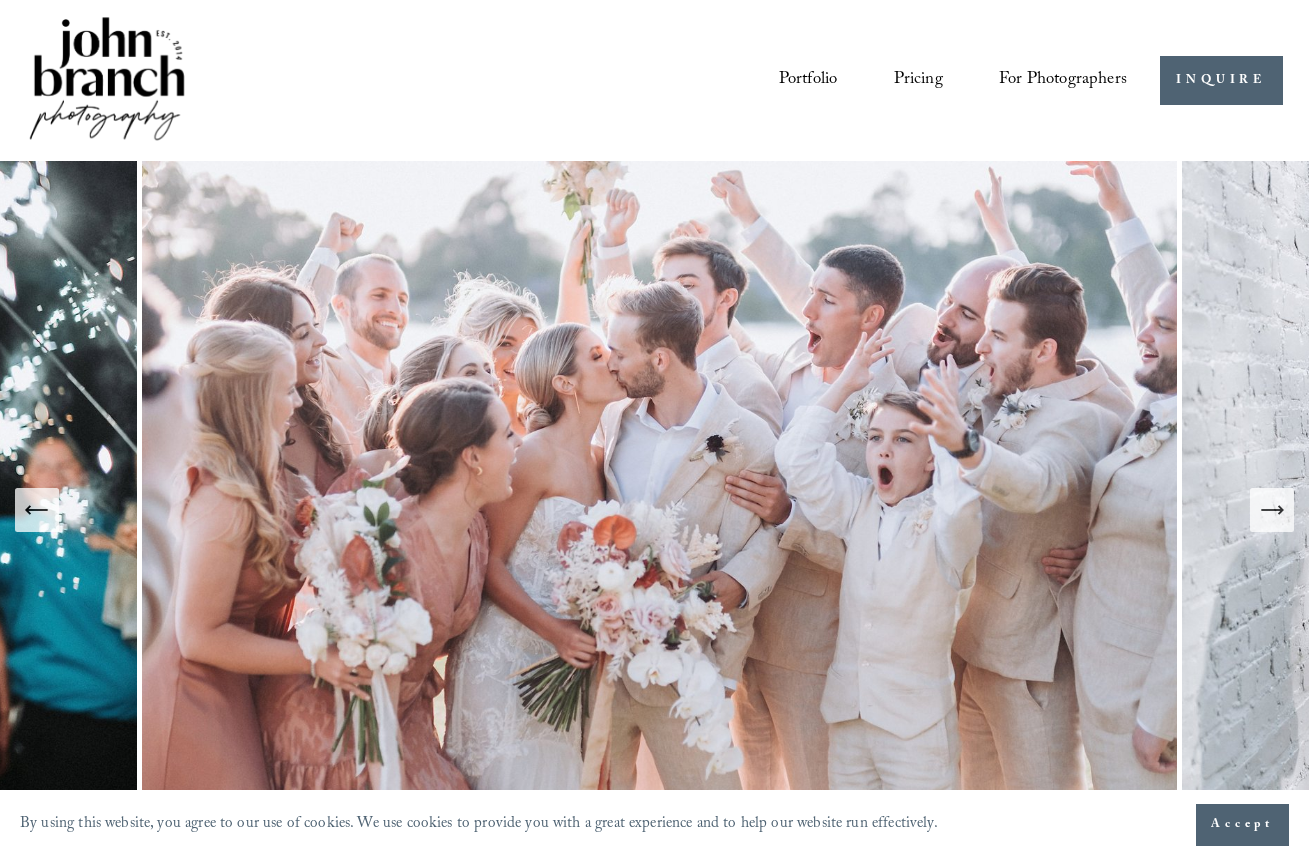 click on "Pricing" at bounding box center [918, 80] 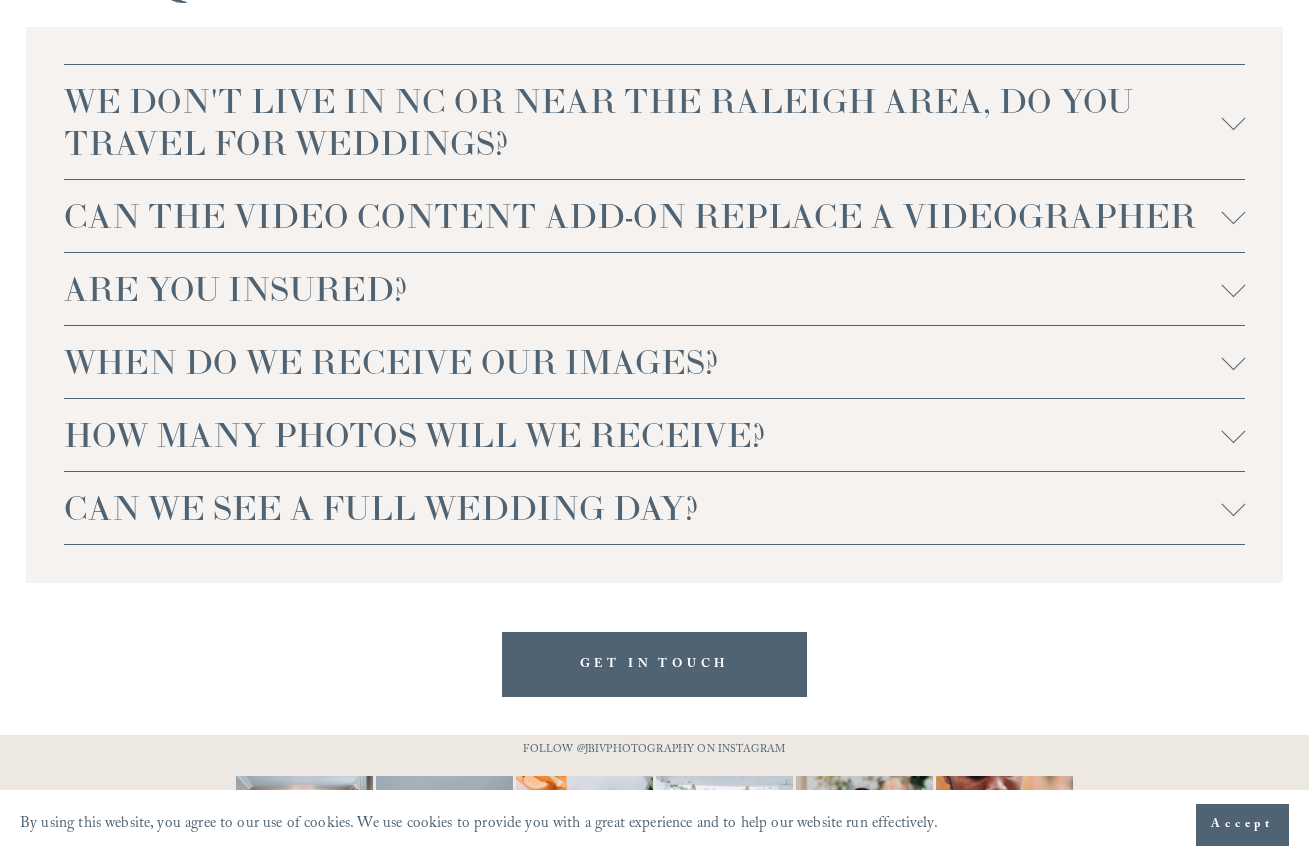 scroll, scrollTop: 4389, scrollLeft: 0, axis: vertical 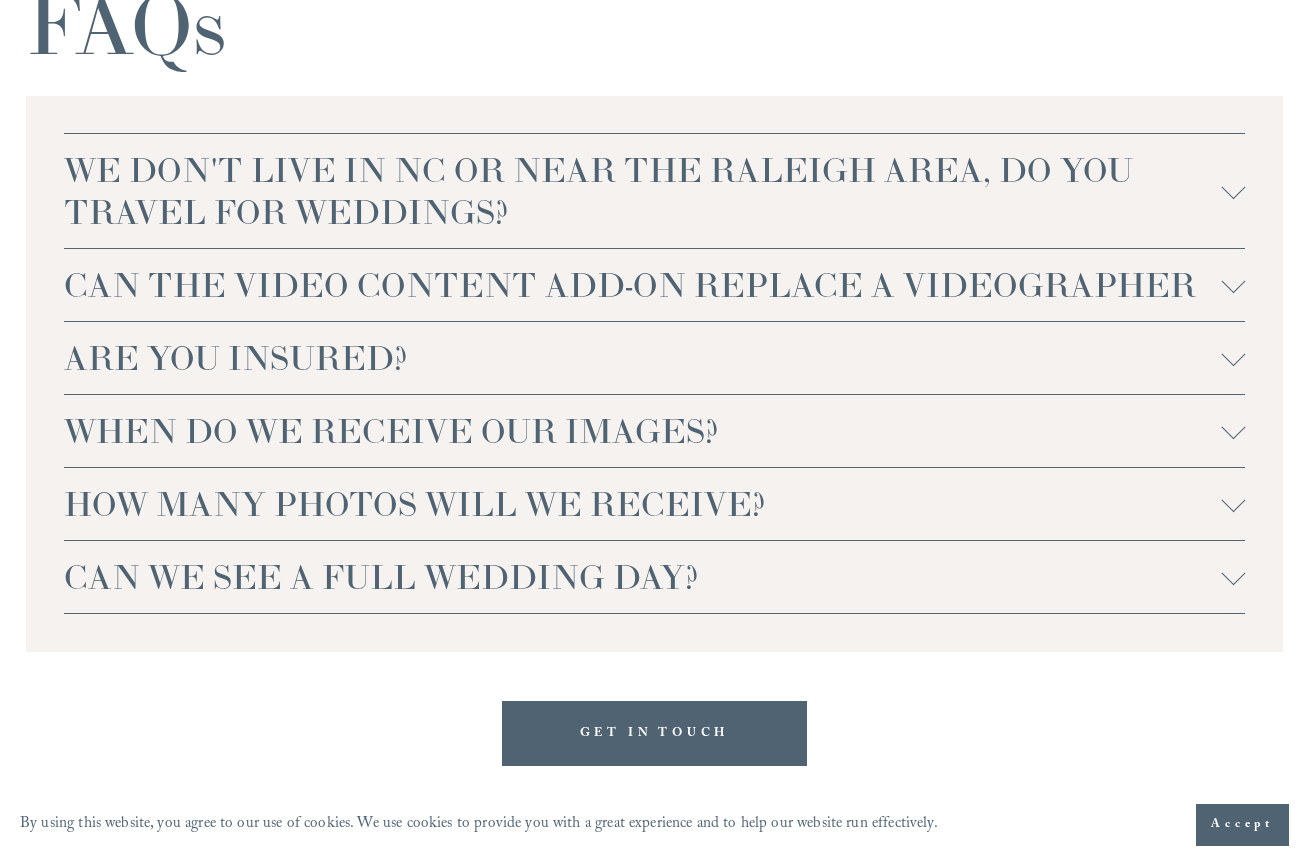 click at bounding box center (1233, 573) 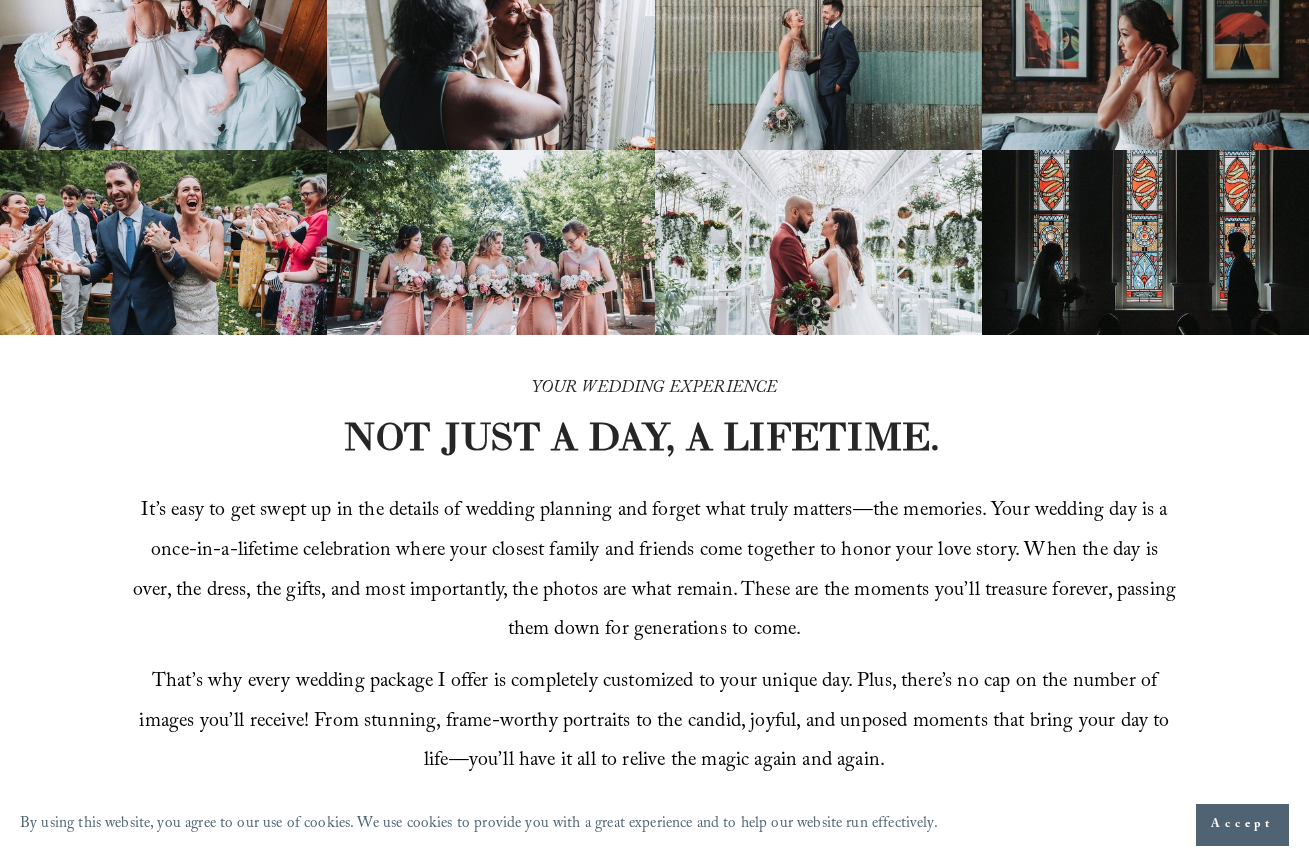 scroll, scrollTop: 0, scrollLeft: 0, axis: both 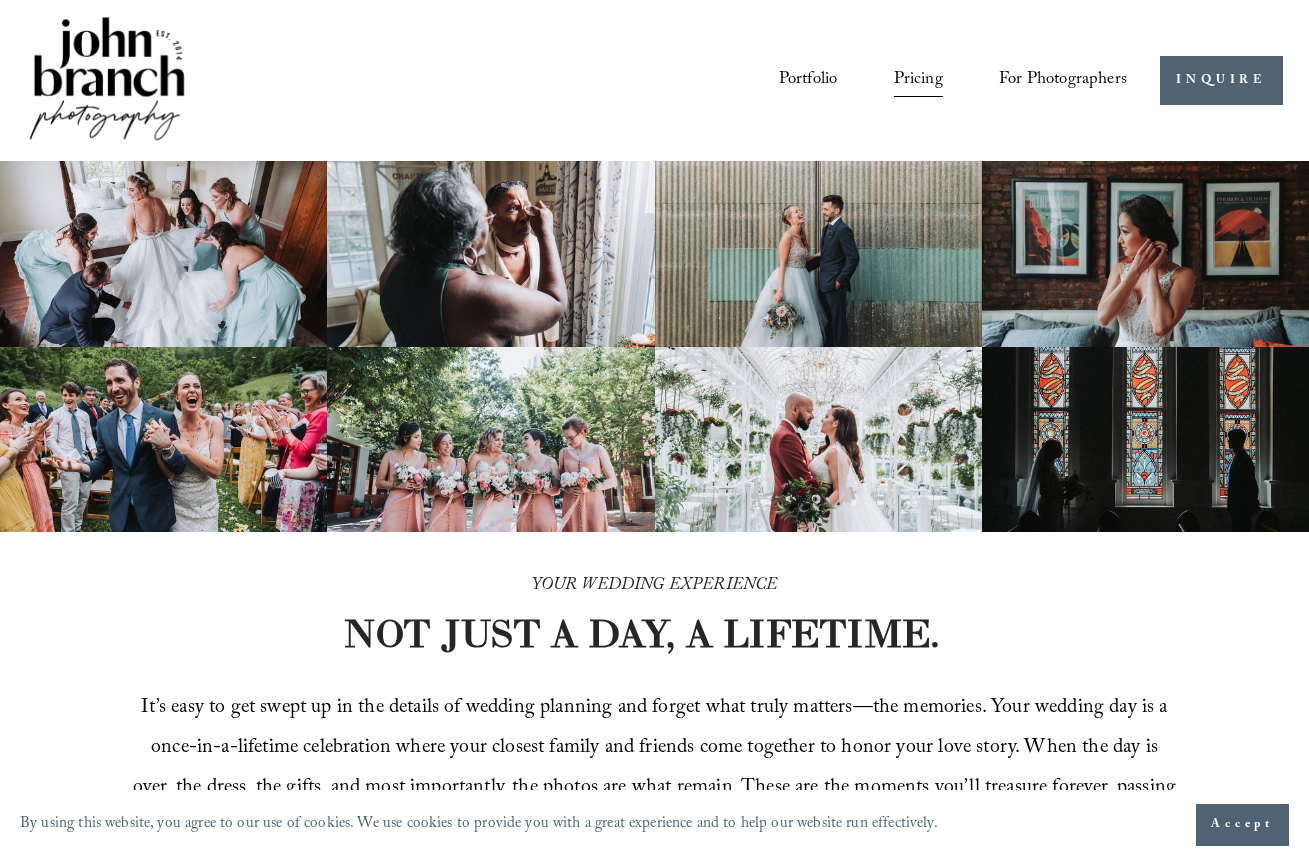click on "For Photographers" at bounding box center [1063, 80] 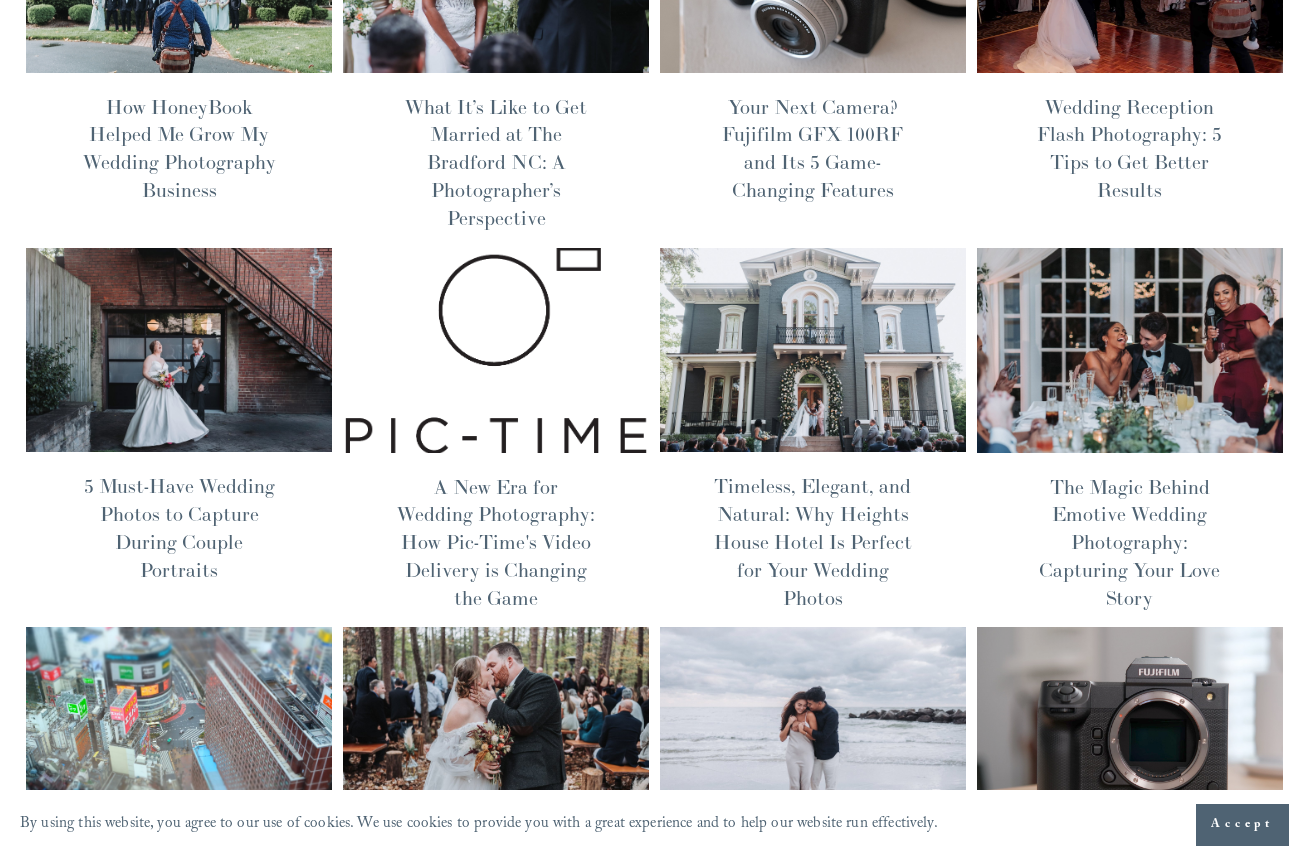 scroll, scrollTop: 0, scrollLeft: 0, axis: both 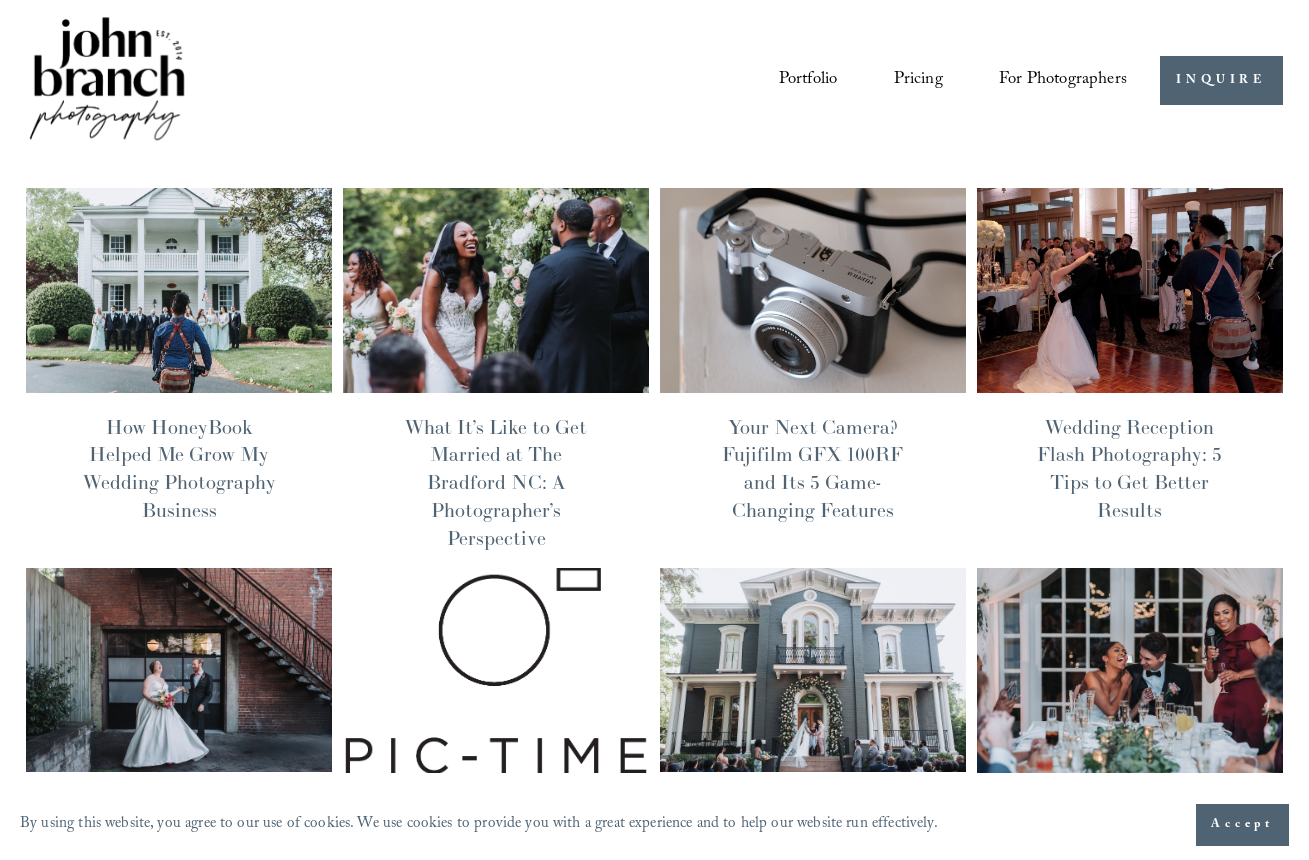 click on "Education" at bounding box center [0, 0] 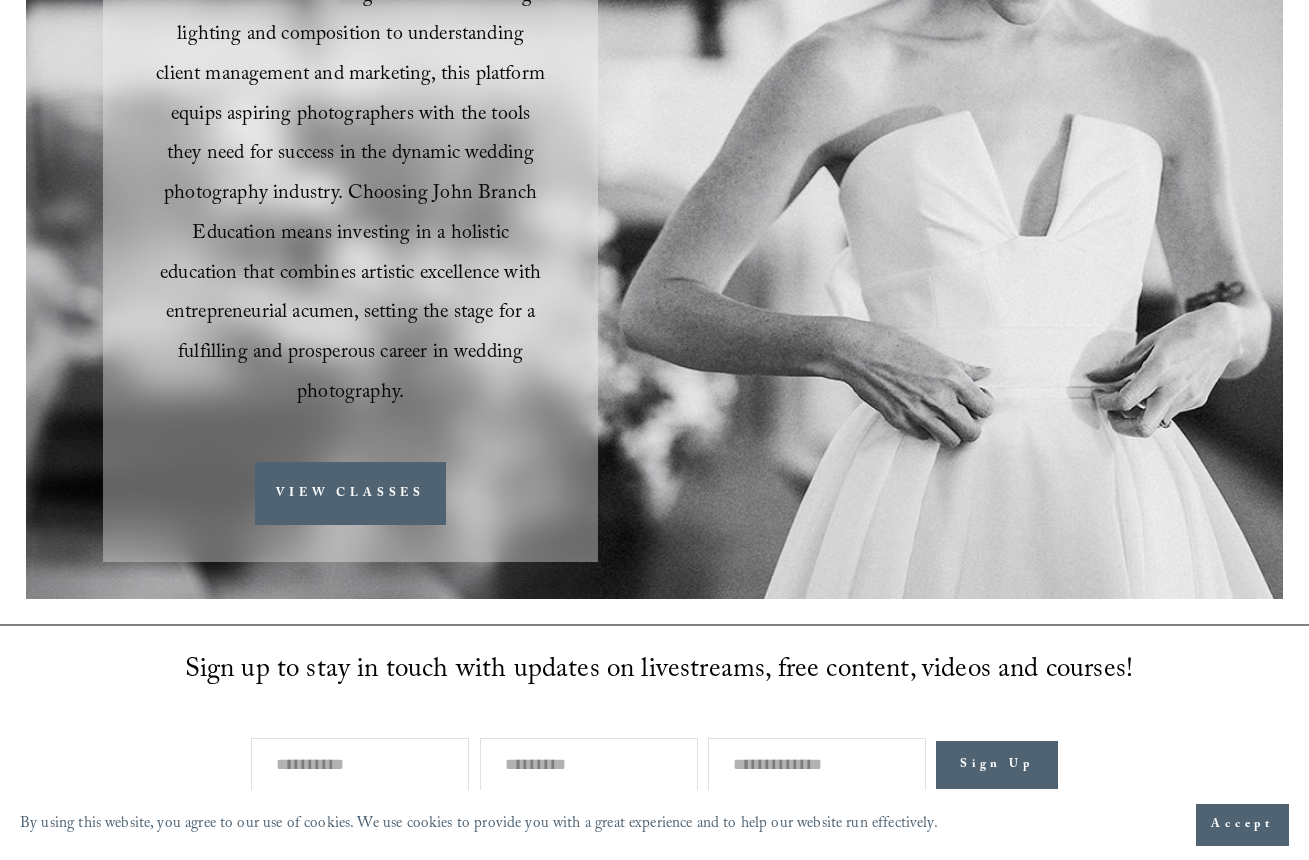 scroll, scrollTop: 0, scrollLeft: 0, axis: both 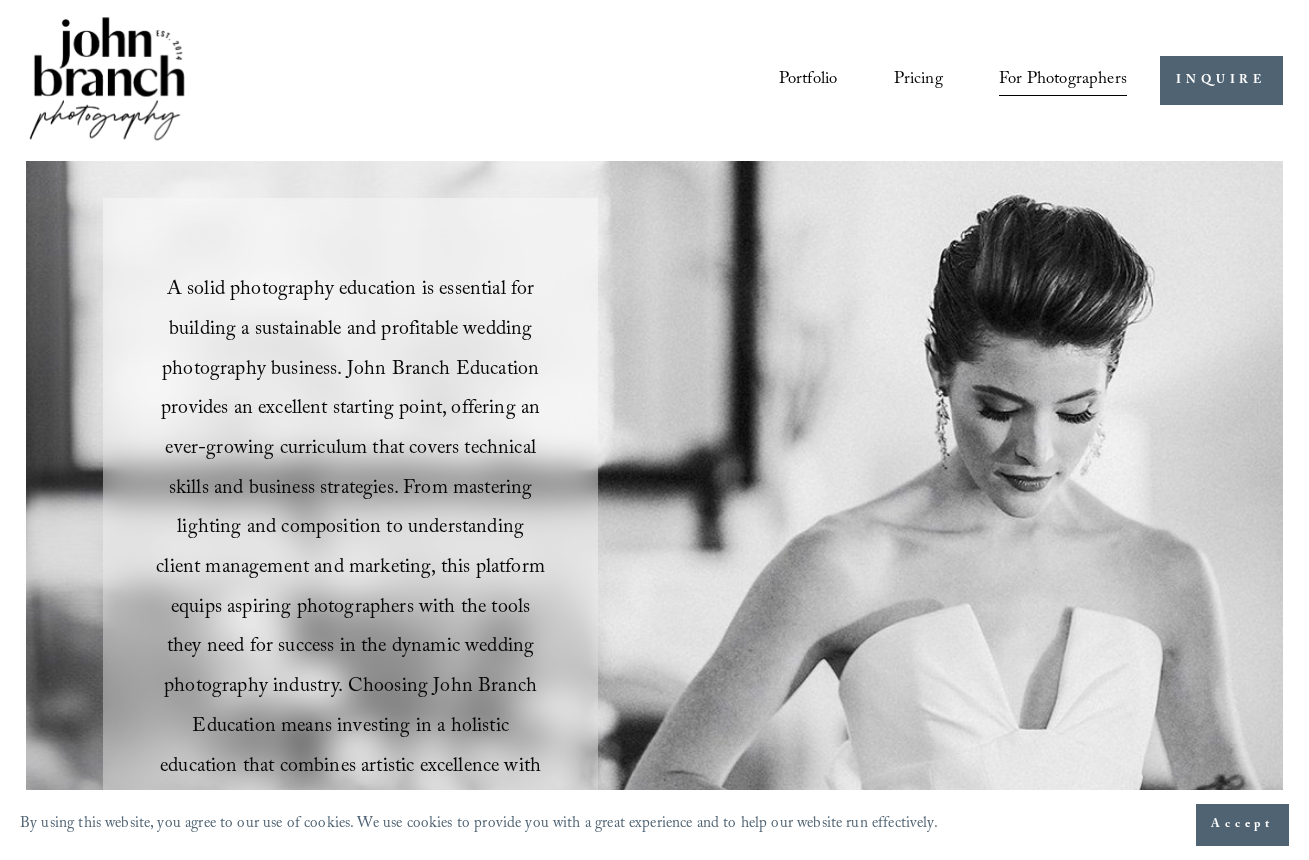 click on "Courses" at bounding box center (0, 0) 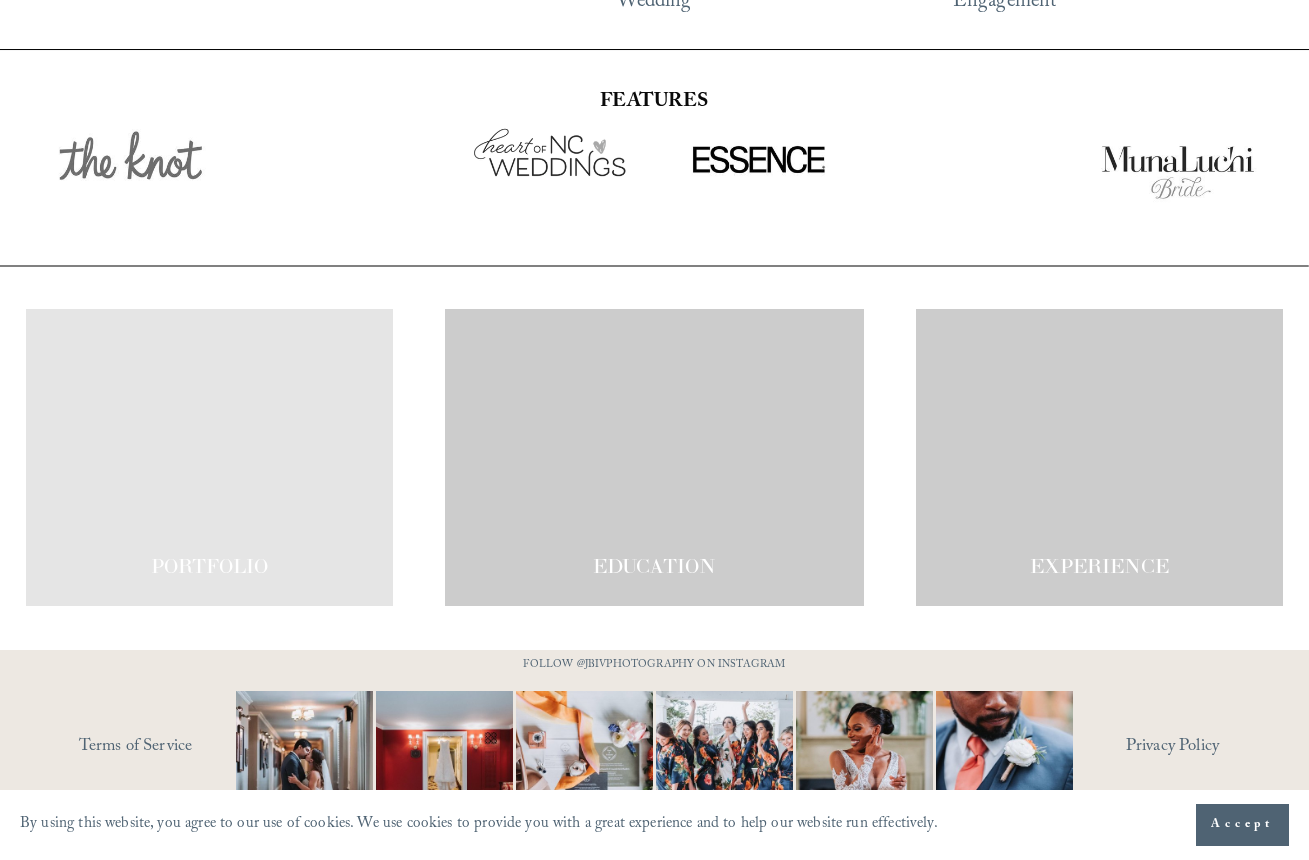 scroll, scrollTop: 3164, scrollLeft: 0, axis: vertical 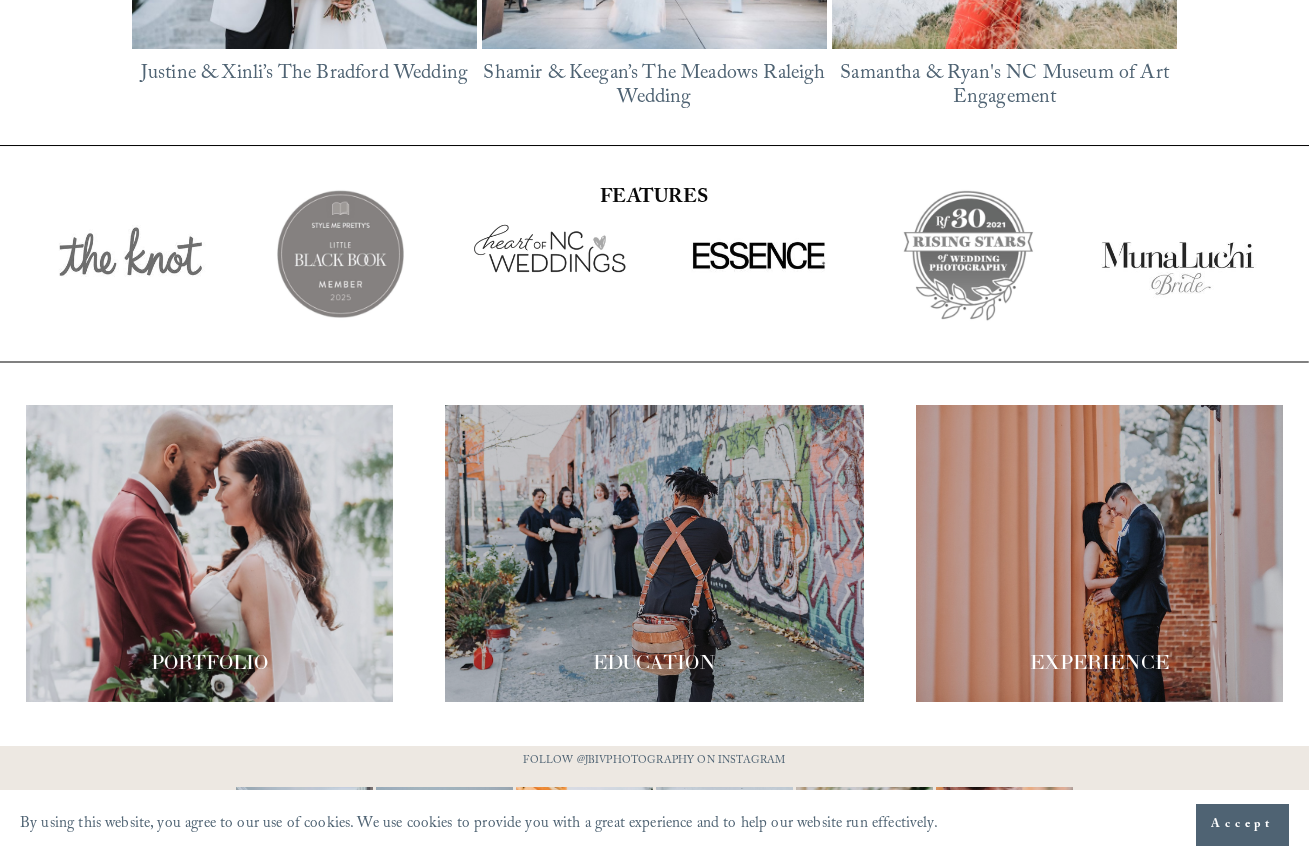 click at bounding box center (654, 553) 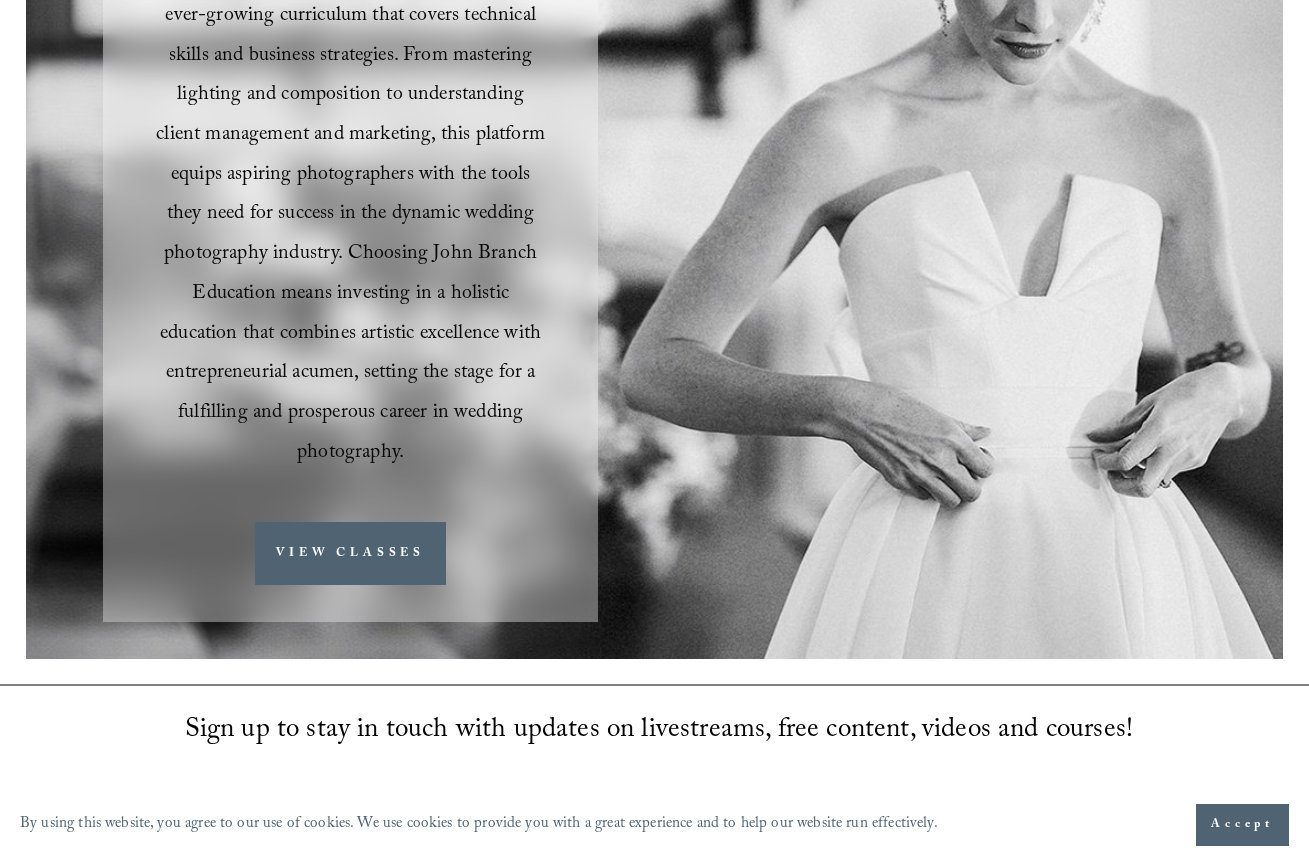 scroll, scrollTop: 860, scrollLeft: 0, axis: vertical 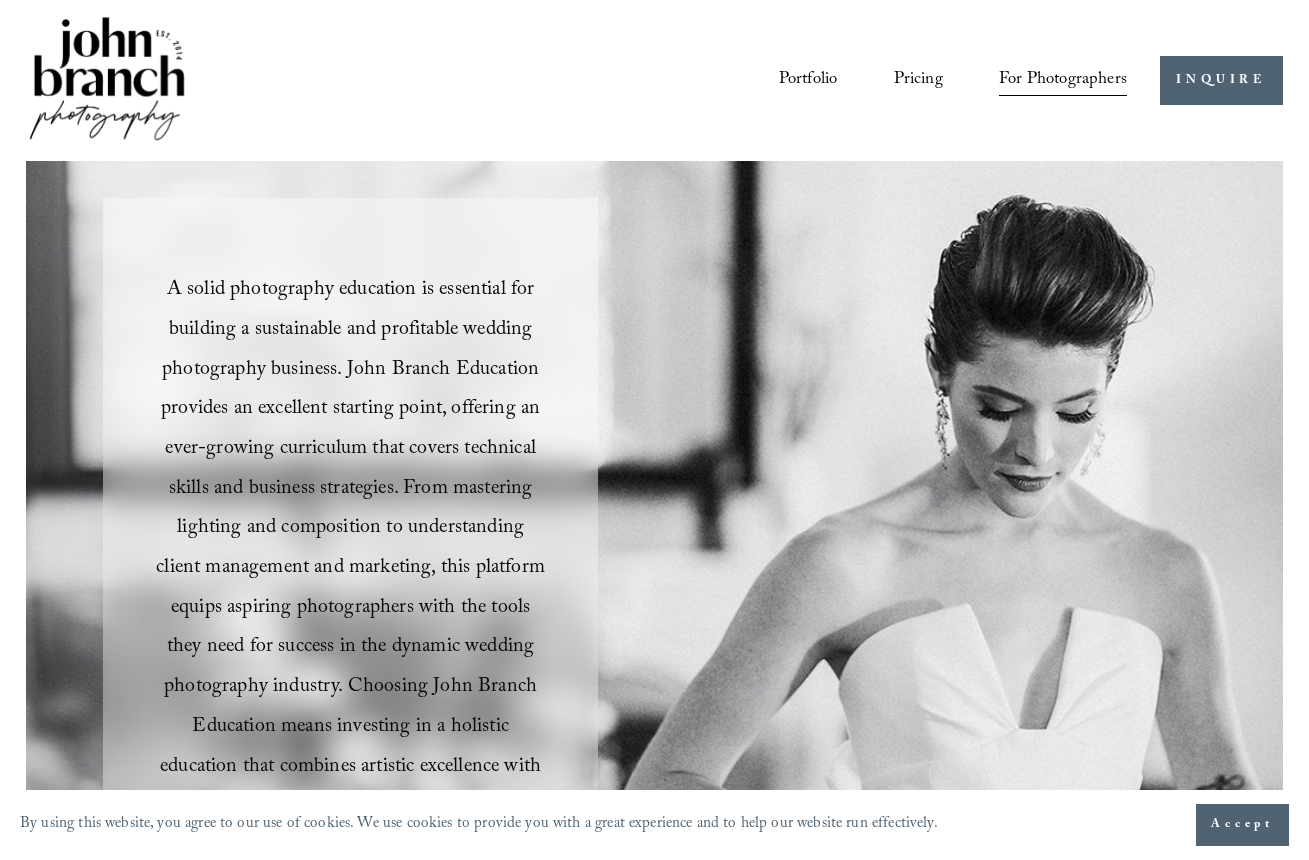 click at bounding box center (107, 80) 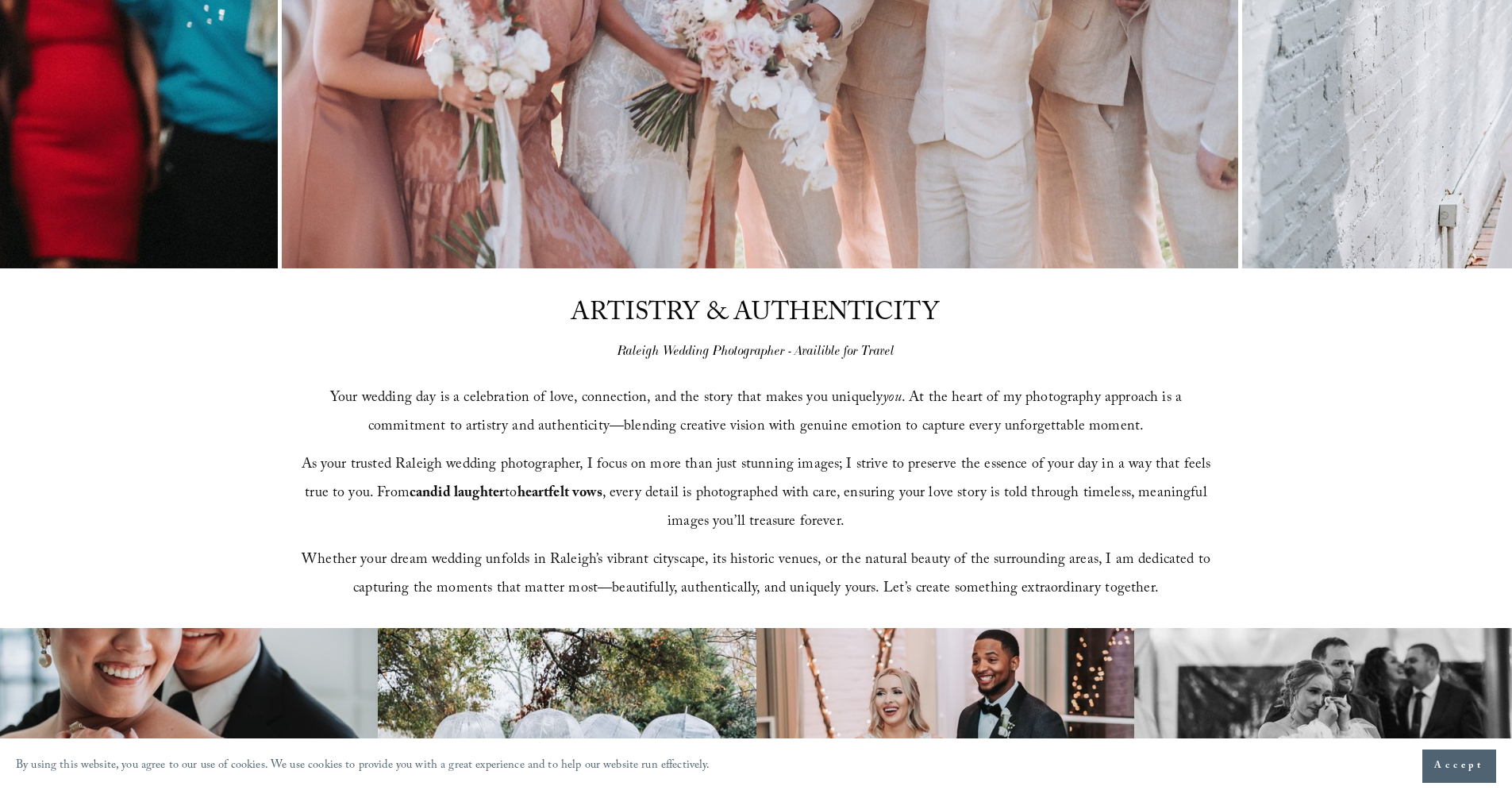 scroll, scrollTop: 690, scrollLeft: 0, axis: vertical 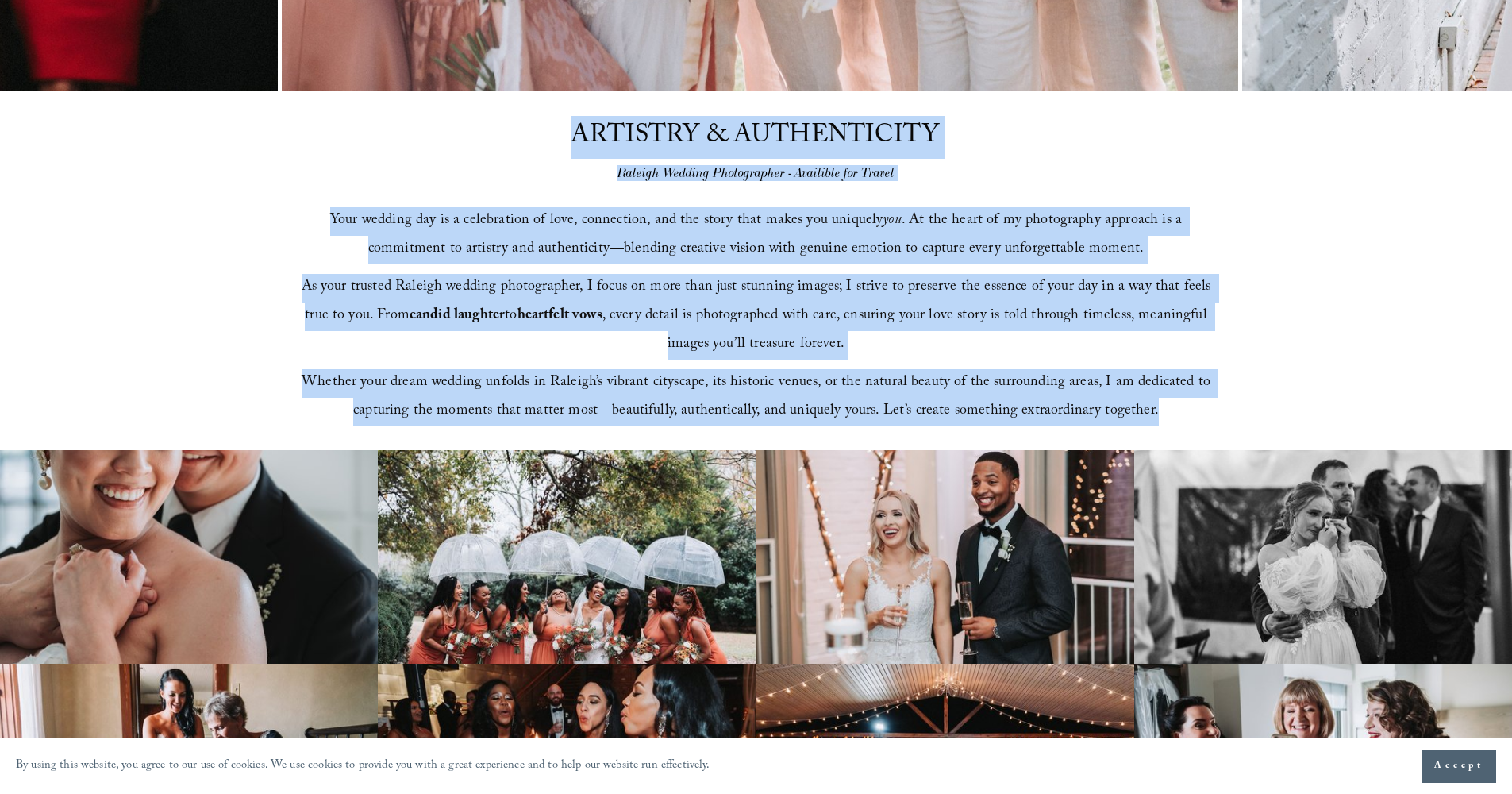 drag, startPoint x: 580, startPoint y: 129, endPoint x: 1148, endPoint y: 406, distance: 631.94383 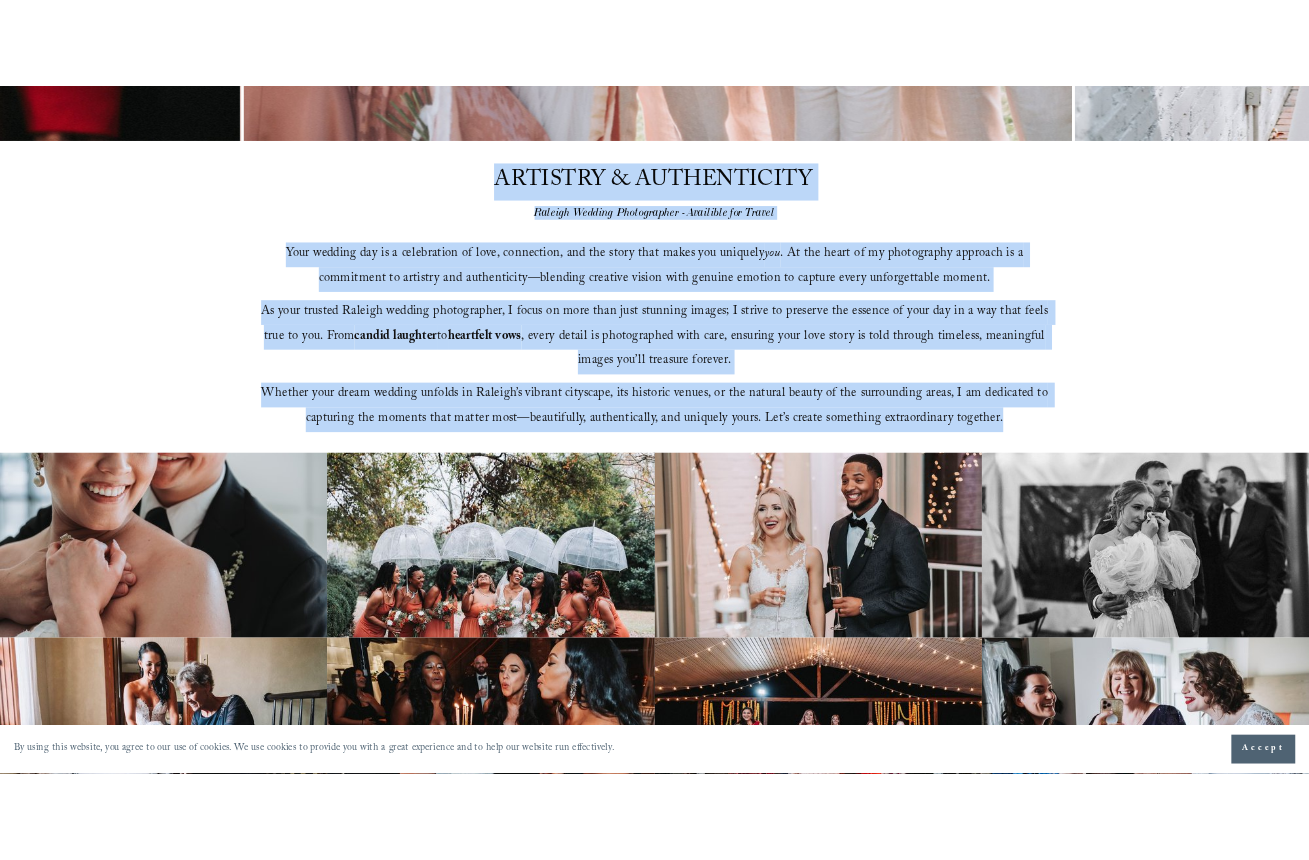 scroll, scrollTop: 899, scrollLeft: 0, axis: vertical 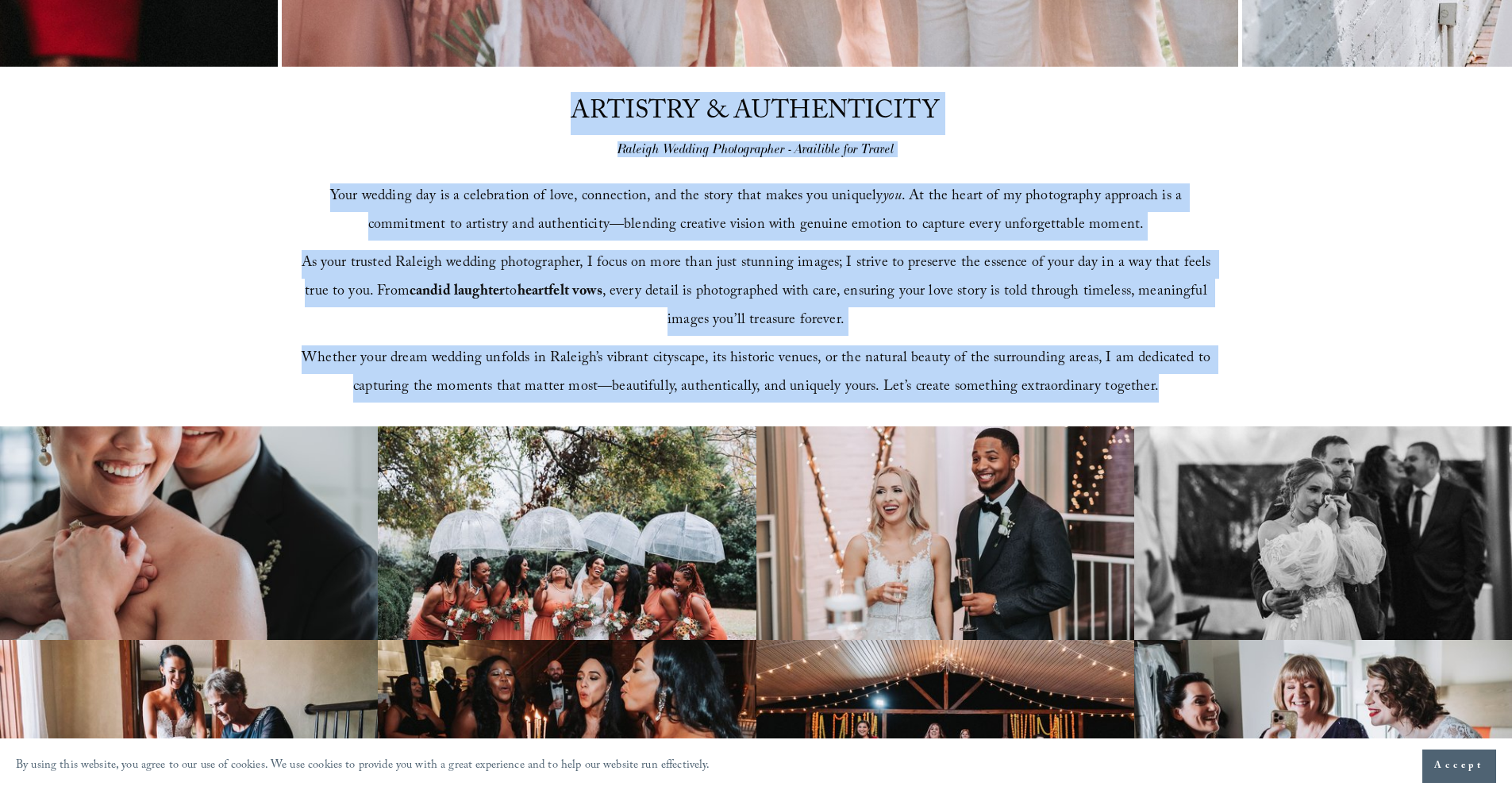 click on "ARTISTRY & AUTHENTICITY
Raleigh Wedding Photographer - Availible for Travel
Your wedding day is a celebration of love, connection, and the story that makes you uniquely  you . At the heart of my photography approach is a commitment to artistry and authenticity—blending creative vision with genuine emotion to capture every unforgettable moment. As your trusted Raleigh wedding photographer, I focus on more than just stunning images; I strive to preserve the essence of your day in a way that feels true to you. From  candid laughter  to  heartfelt vows , every detail is photographed with care, ensuring your love story is told through timeless, meaningful images you’ll treasure forever." at bounding box center (756, 246) 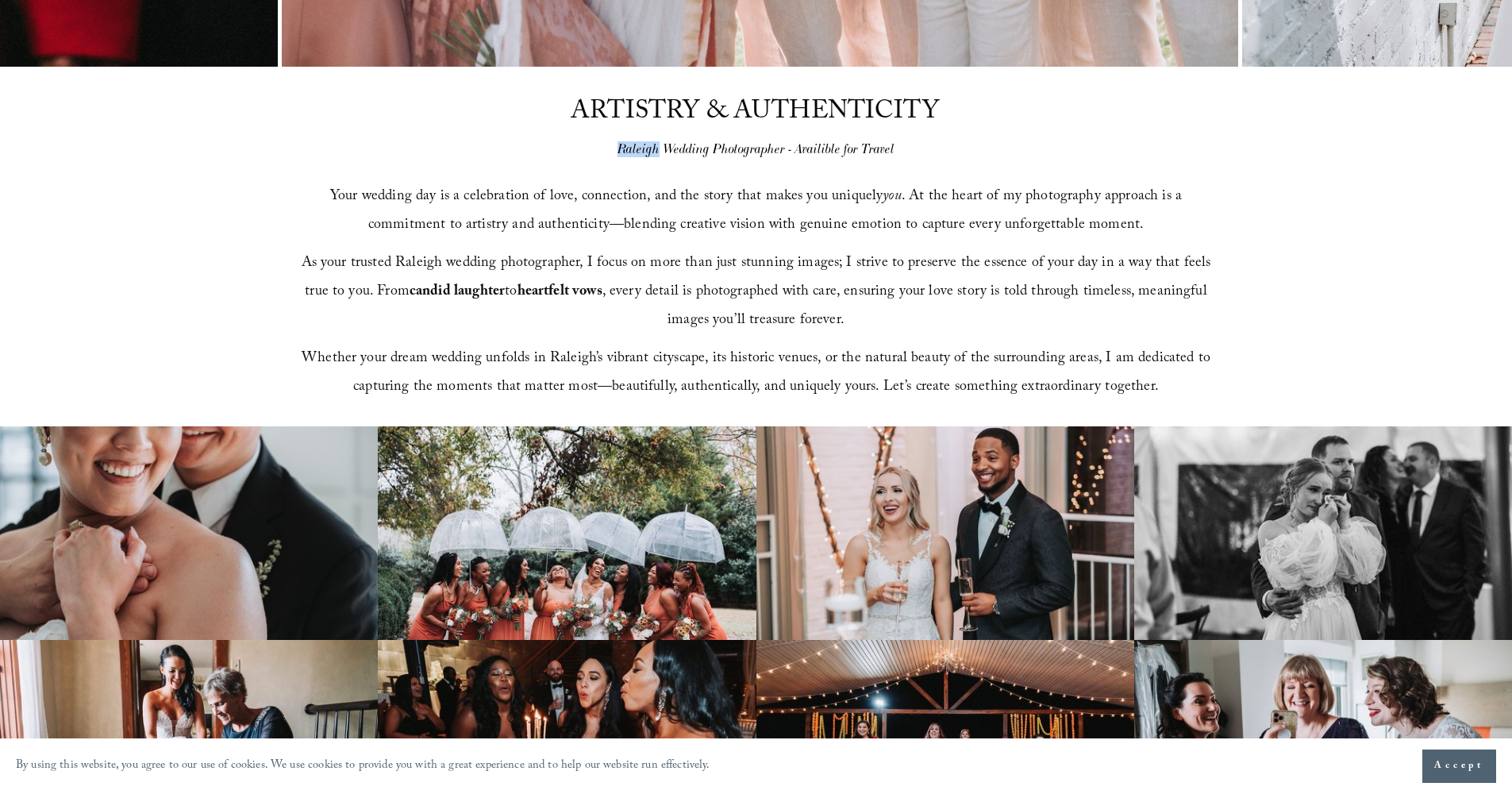 drag, startPoint x: 617, startPoint y: 148, endPoint x: 658, endPoint y: 147, distance: 41.01219 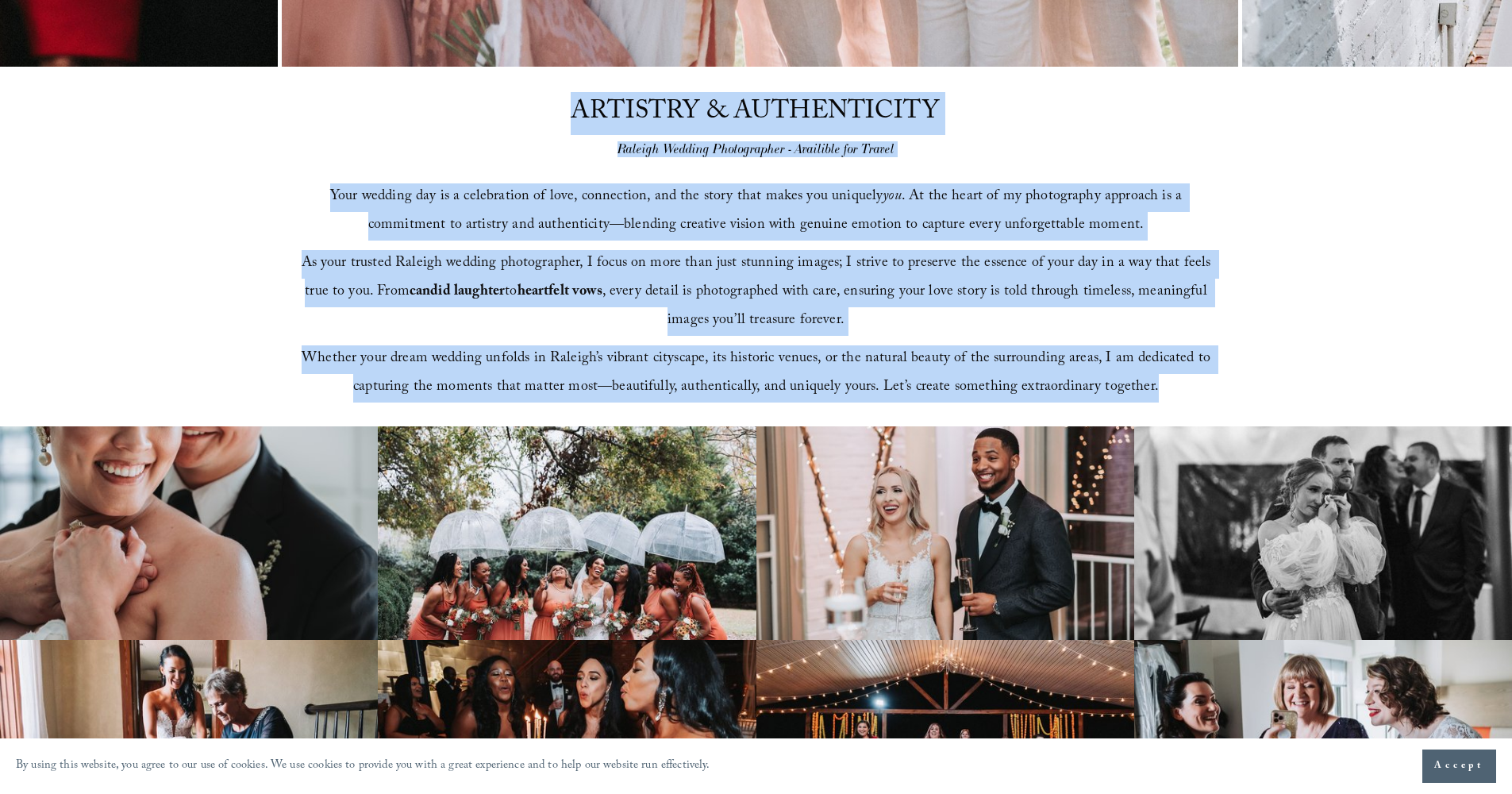 drag, startPoint x: 574, startPoint y: 105, endPoint x: 1166, endPoint y: 394, distance: 658.77538 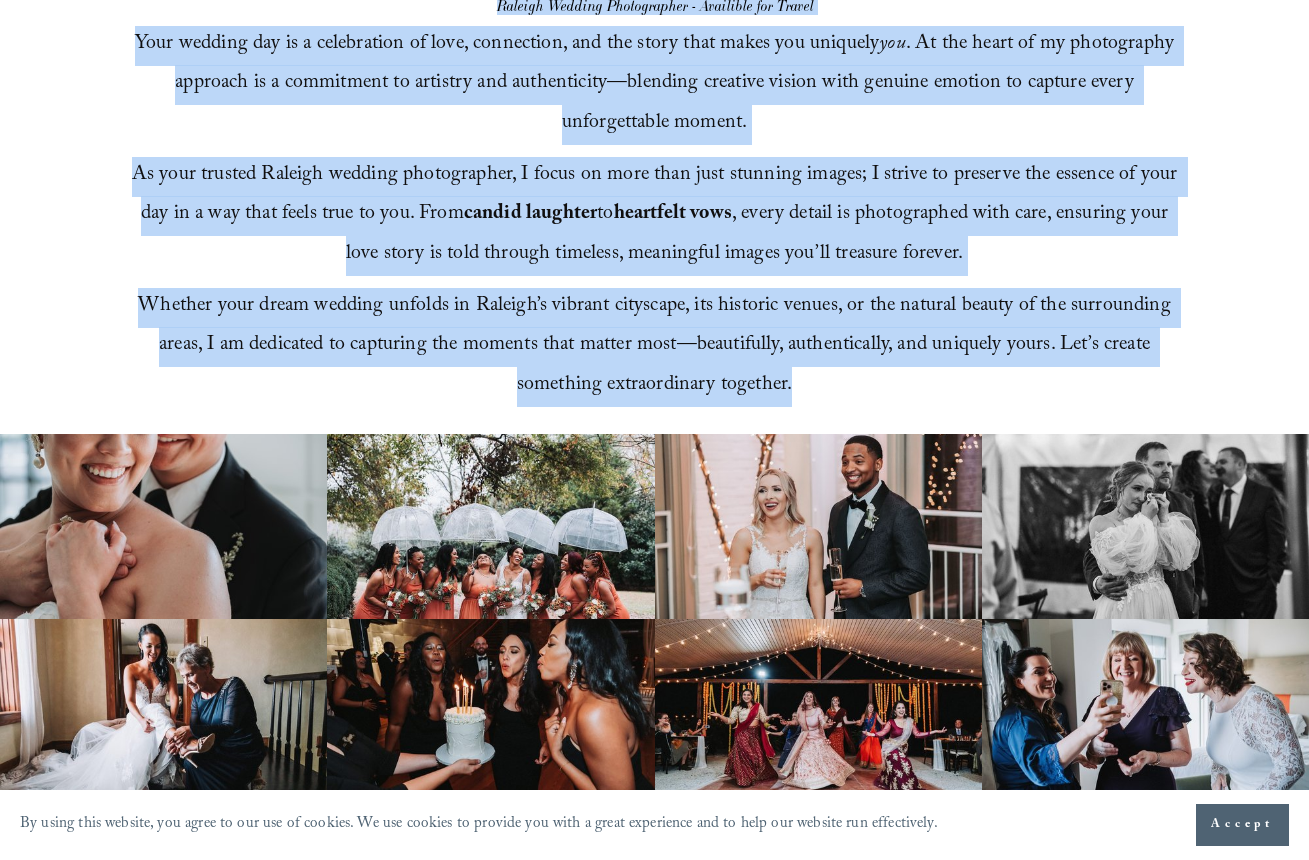 scroll, scrollTop: 1102, scrollLeft: 0, axis: vertical 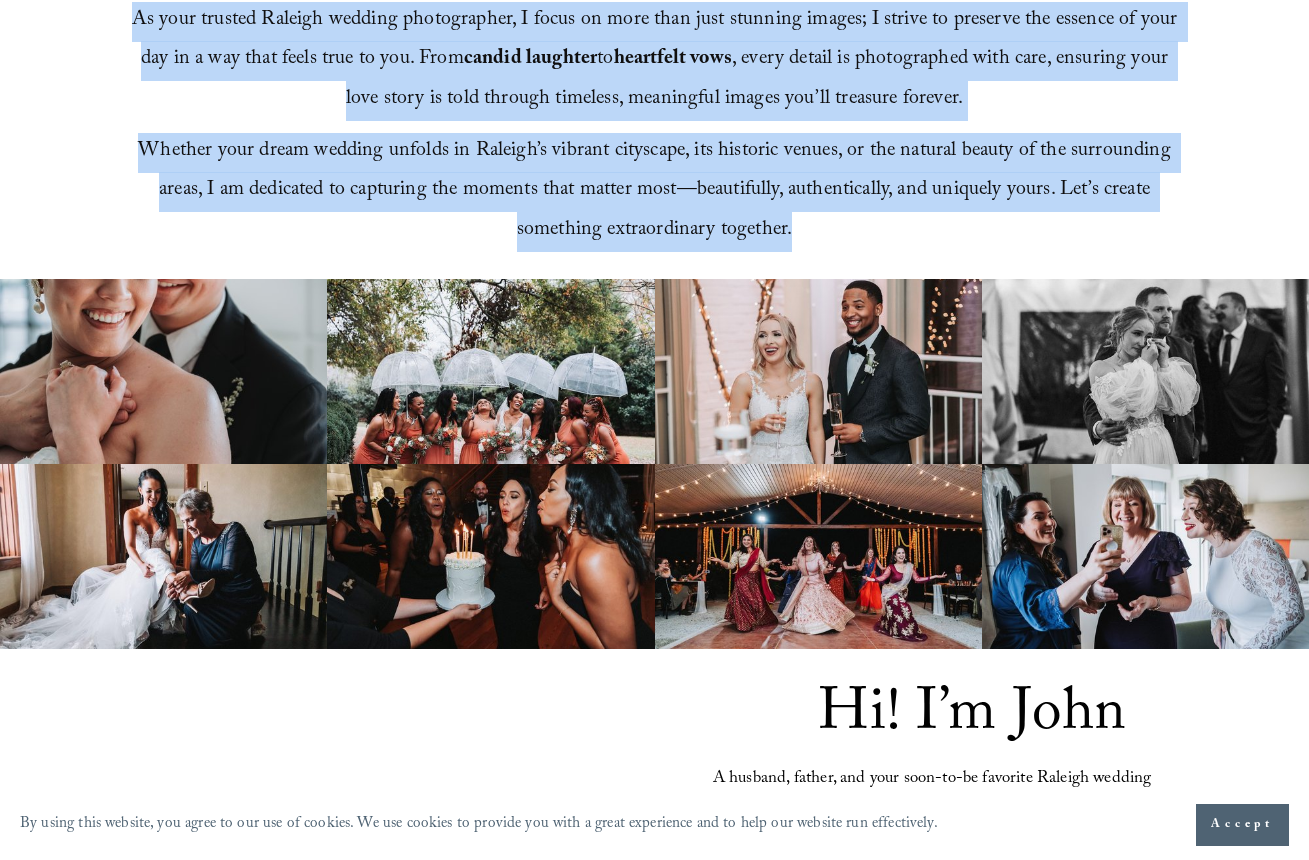 click on "ARTISTRY & AUTHENTICITY
Raleigh Wedding Photographer - Availible for Travel
Your wedding day is a celebration of love, connection, and the story that makes you uniquely  you . At the heart of my photography approach is a commitment to artistry and authenticity—blending creative vision with genuine emotion to capture every unforgettable moment. As your trusted Raleigh wedding photographer, I focus on more than just stunning images; I strive to preserve the essence of your day in a way that feels true to you. From  candid laughter  to  heartfelt vows , every detail is photographed with care, ensuring your love story is told through timeless, meaningful images you’ll treasure forever." at bounding box center (654, 17) 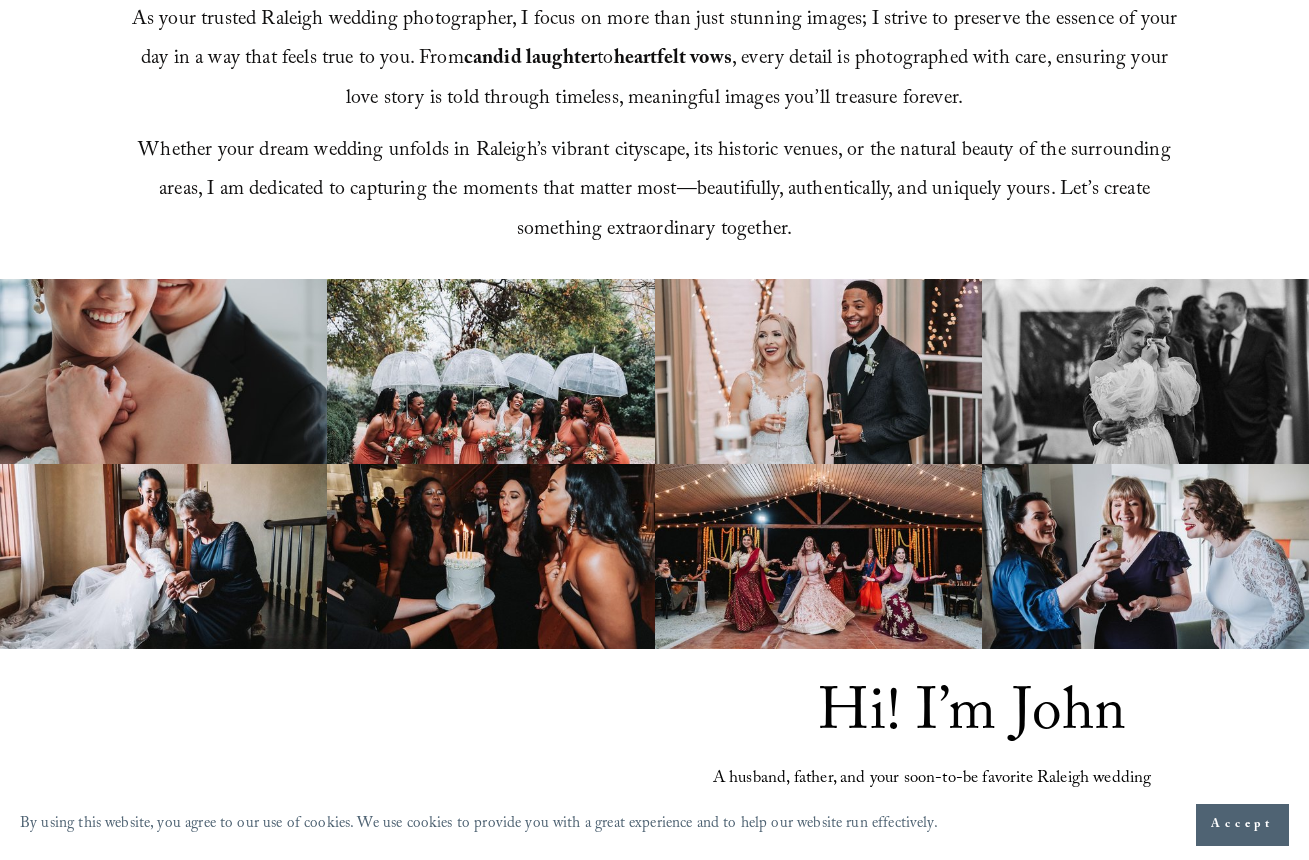 click at bounding box center [163, 371] 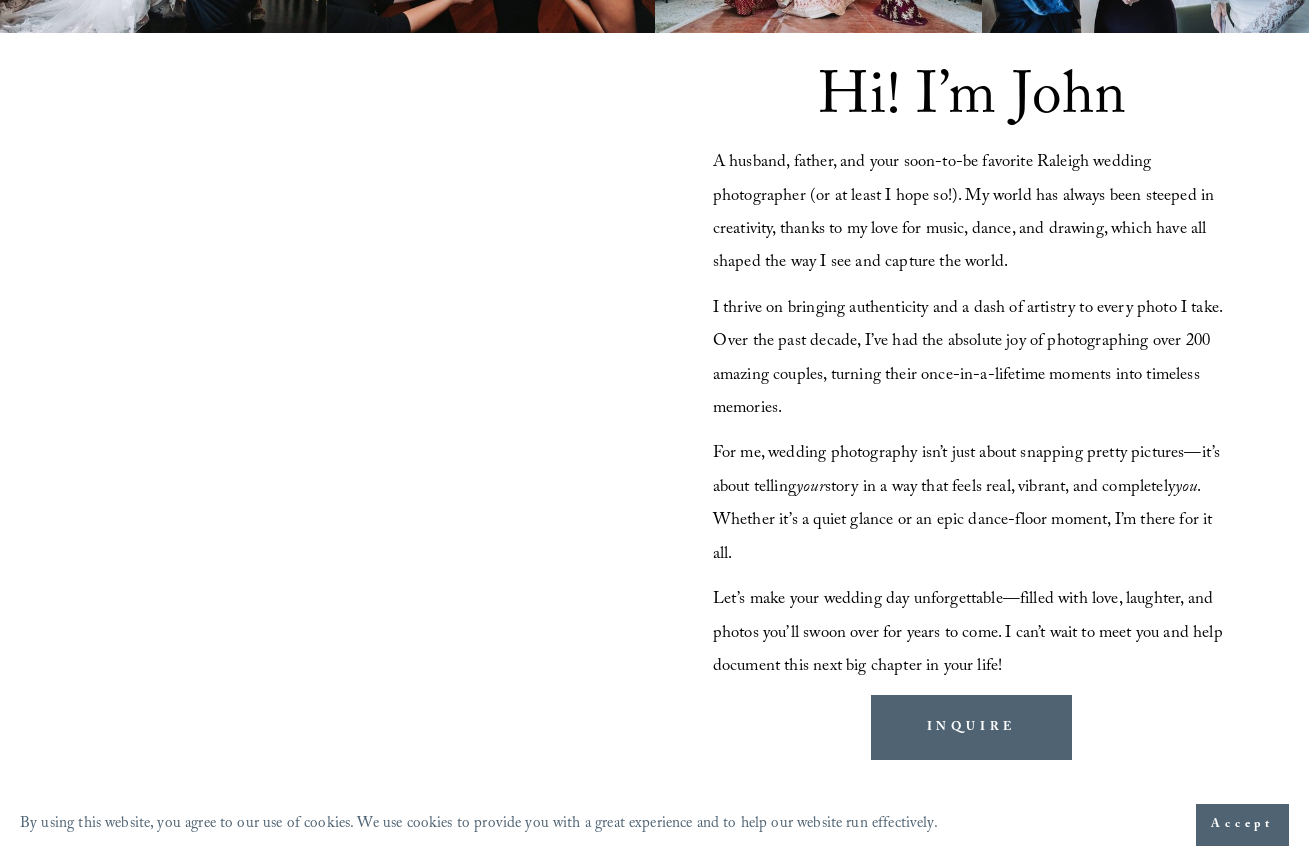 scroll, scrollTop: 2103, scrollLeft: 0, axis: vertical 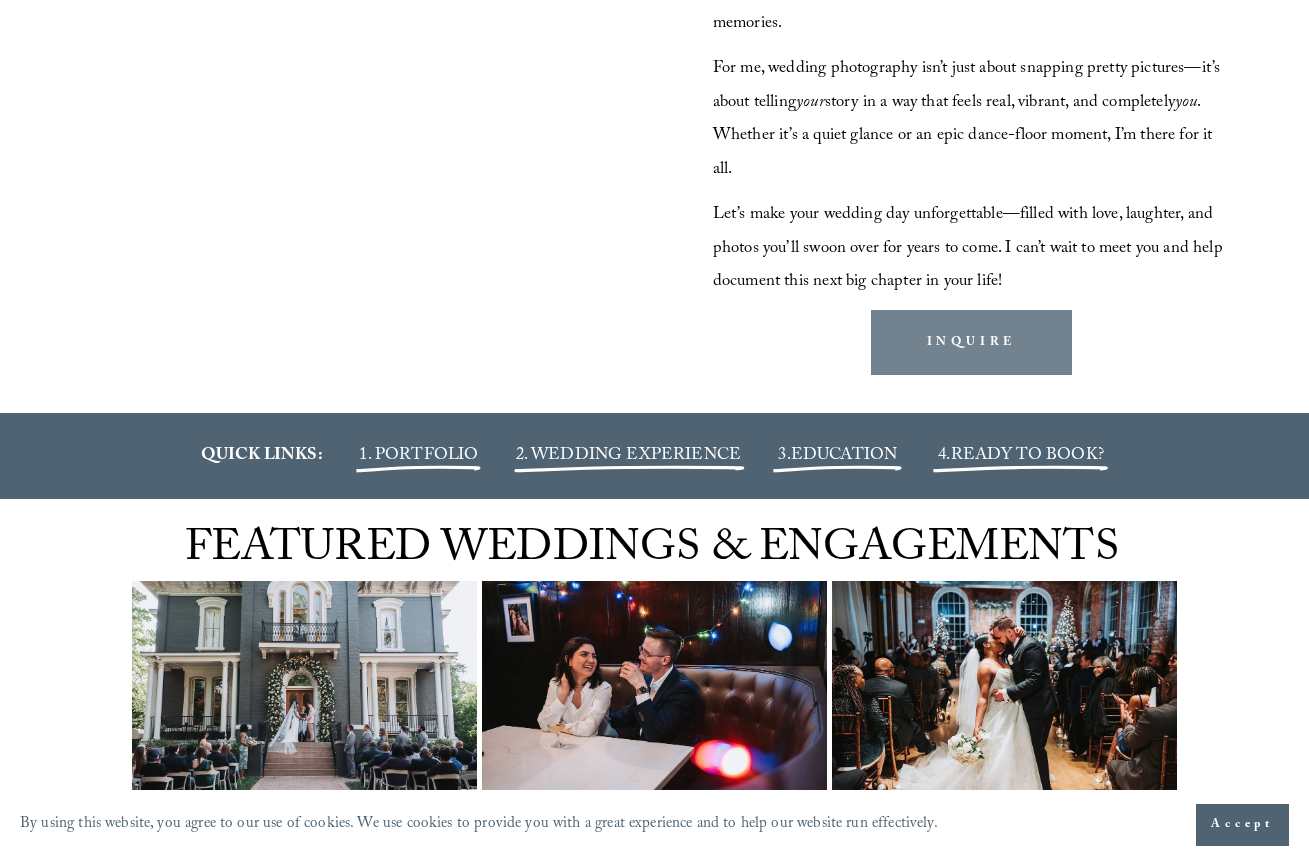 click on "INQUIRE" at bounding box center (971, 342) 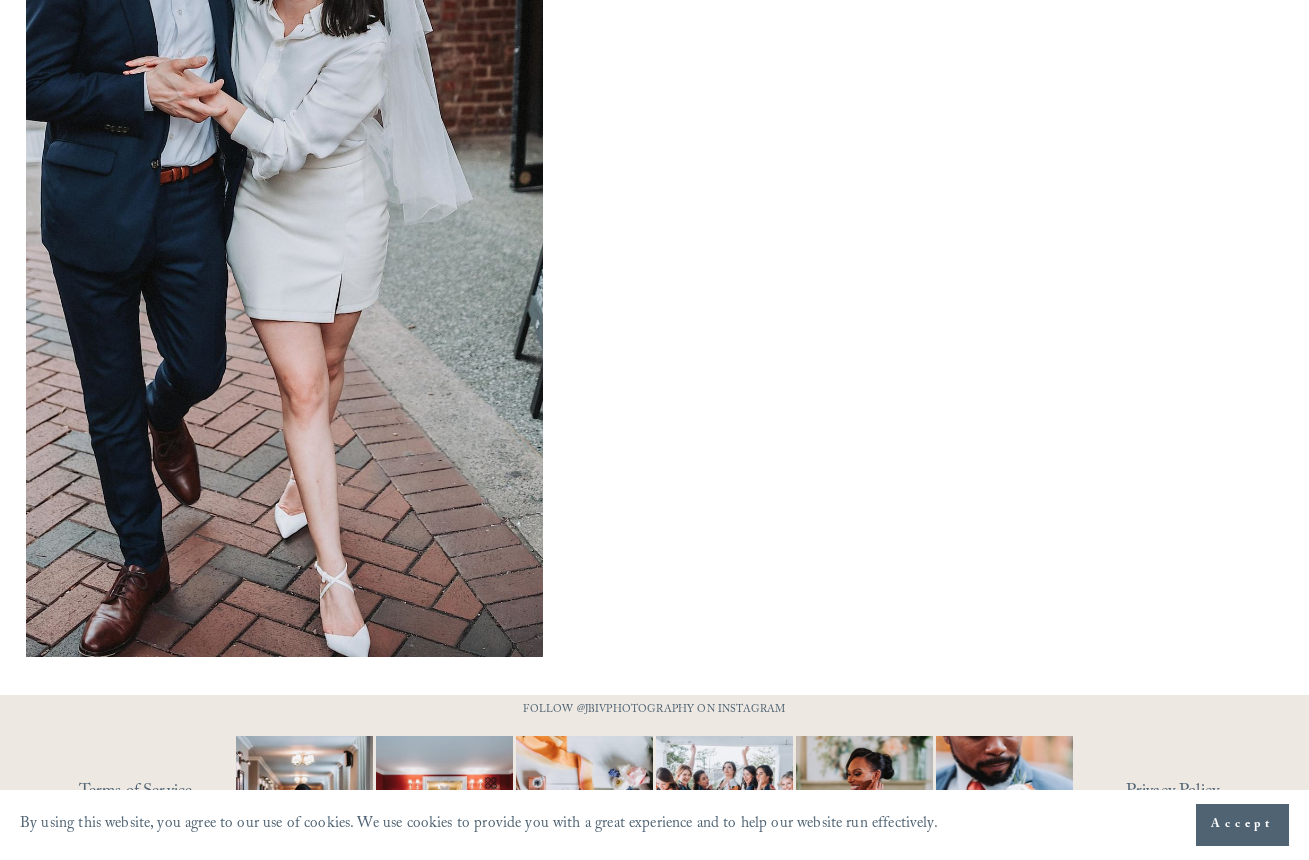 scroll, scrollTop: 1853, scrollLeft: 0, axis: vertical 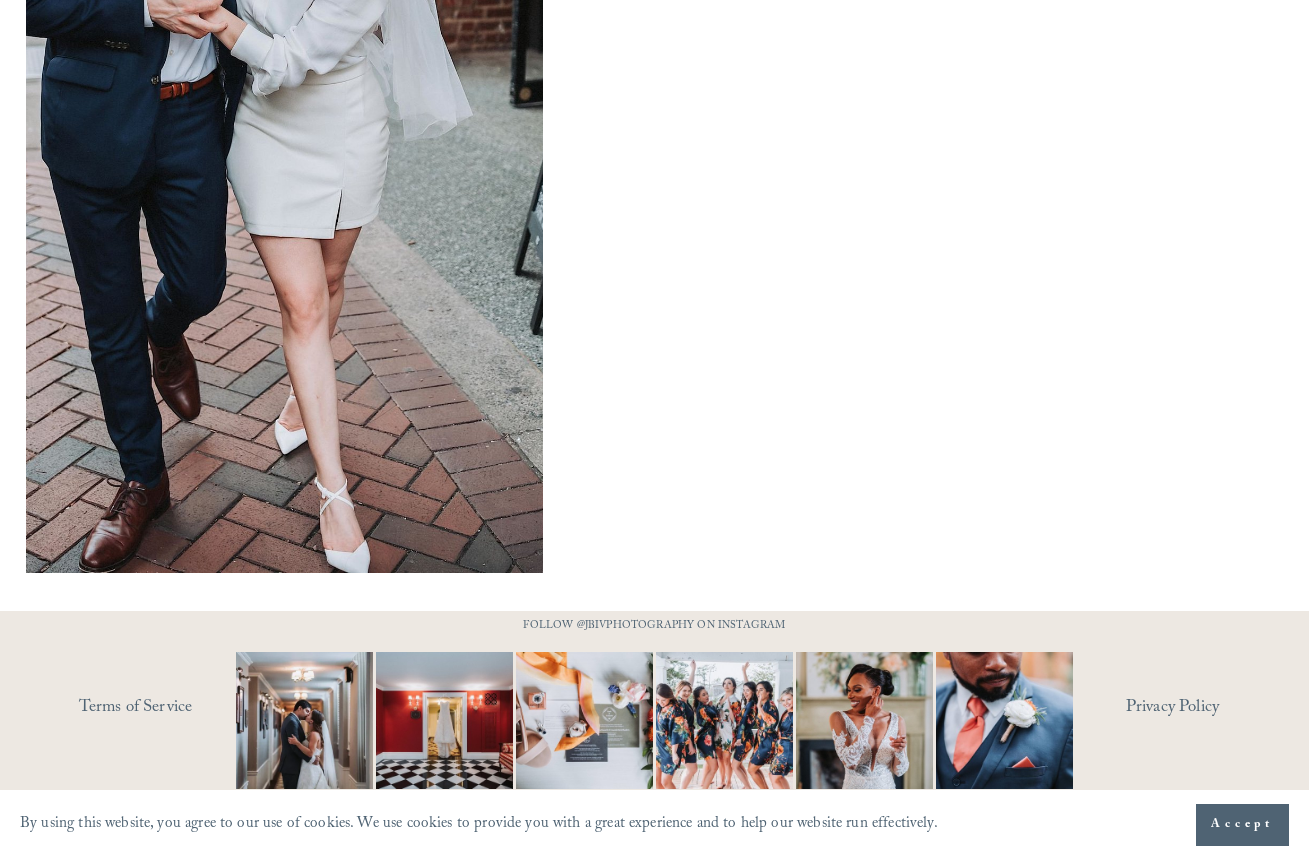 click on "By using this website, you agree to our use of cookies. We use cookies to provide you with a great experience and to help our website run effectively. Accept
0
Skip to Content" at bounding box center [654, -459] 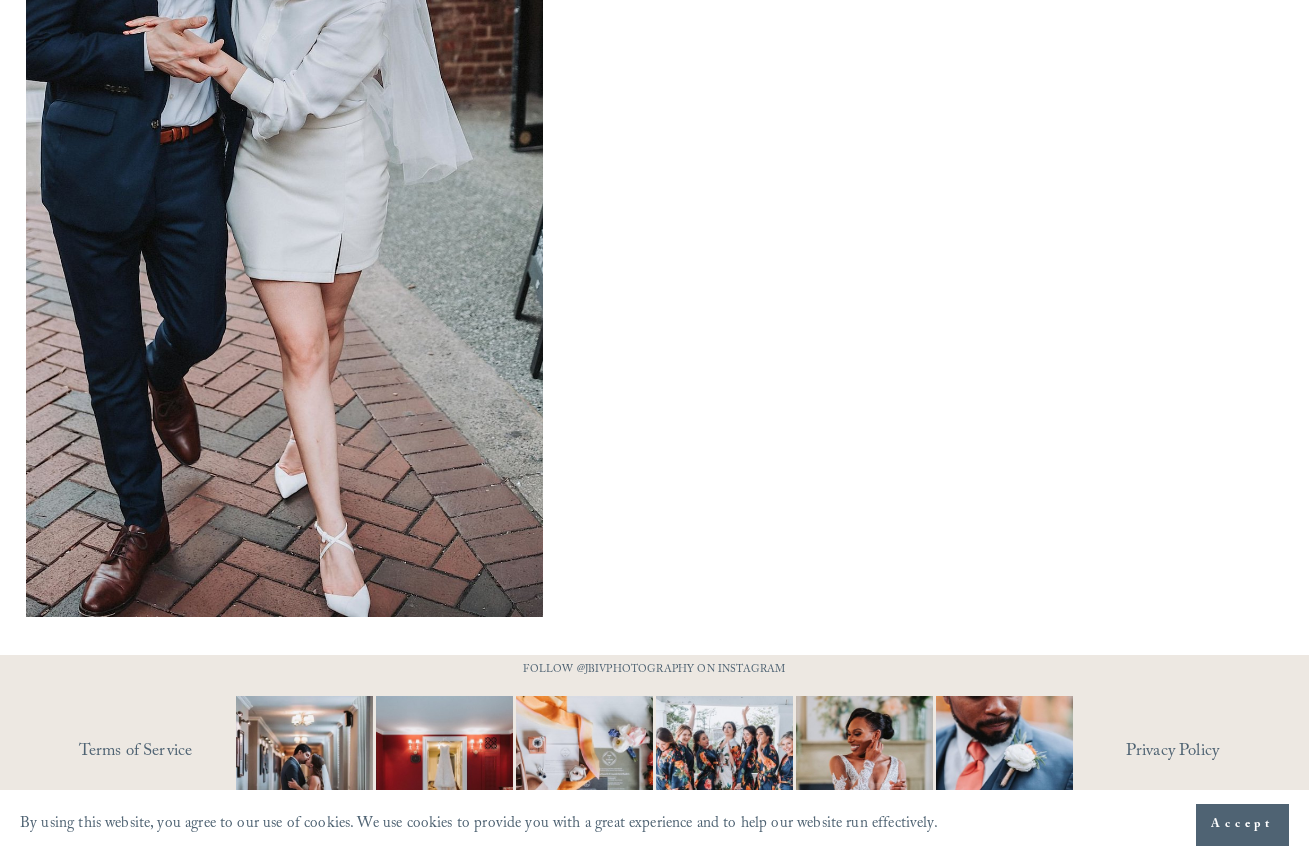 scroll, scrollTop: 1853, scrollLeft: 0, axis: vertical 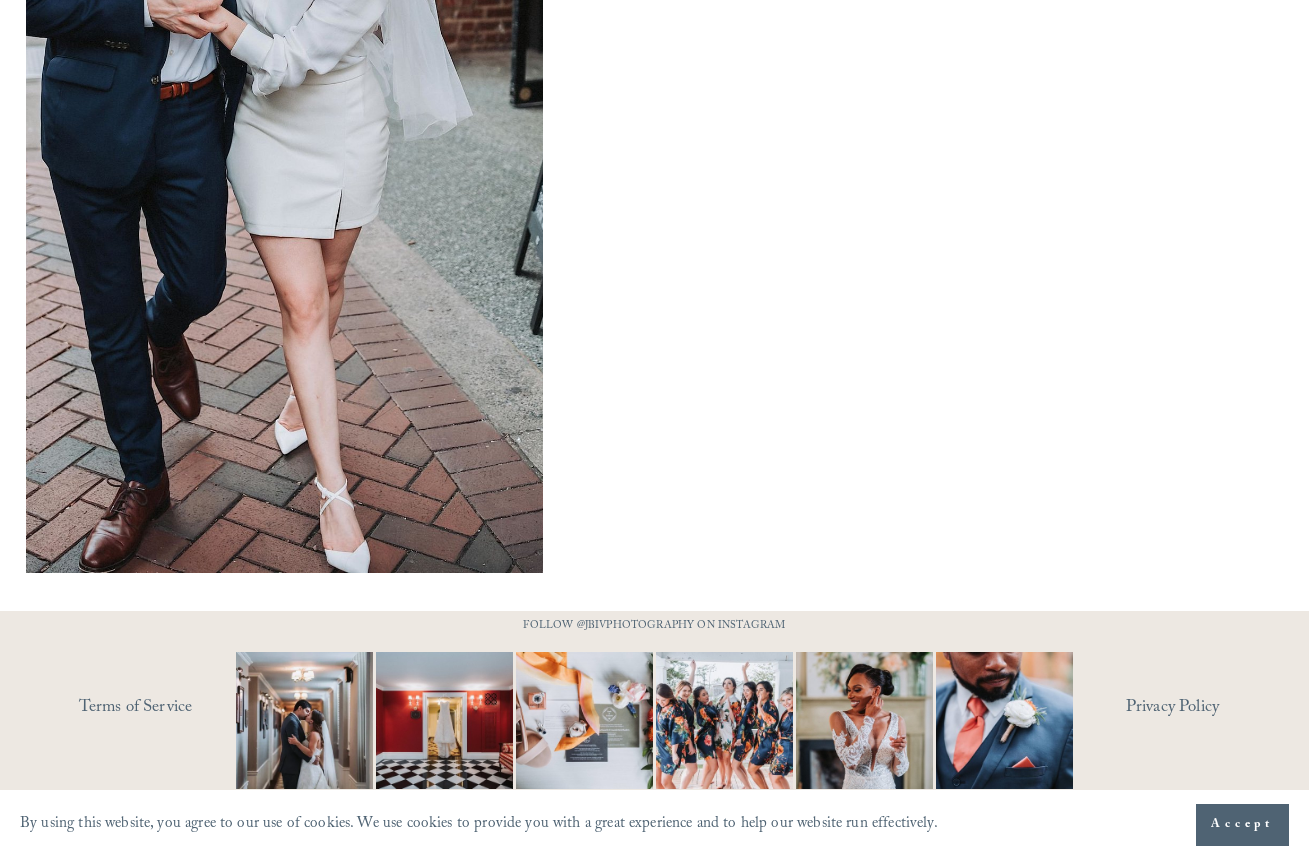 click on "Terms of Service" at bounding box center [183, 708] 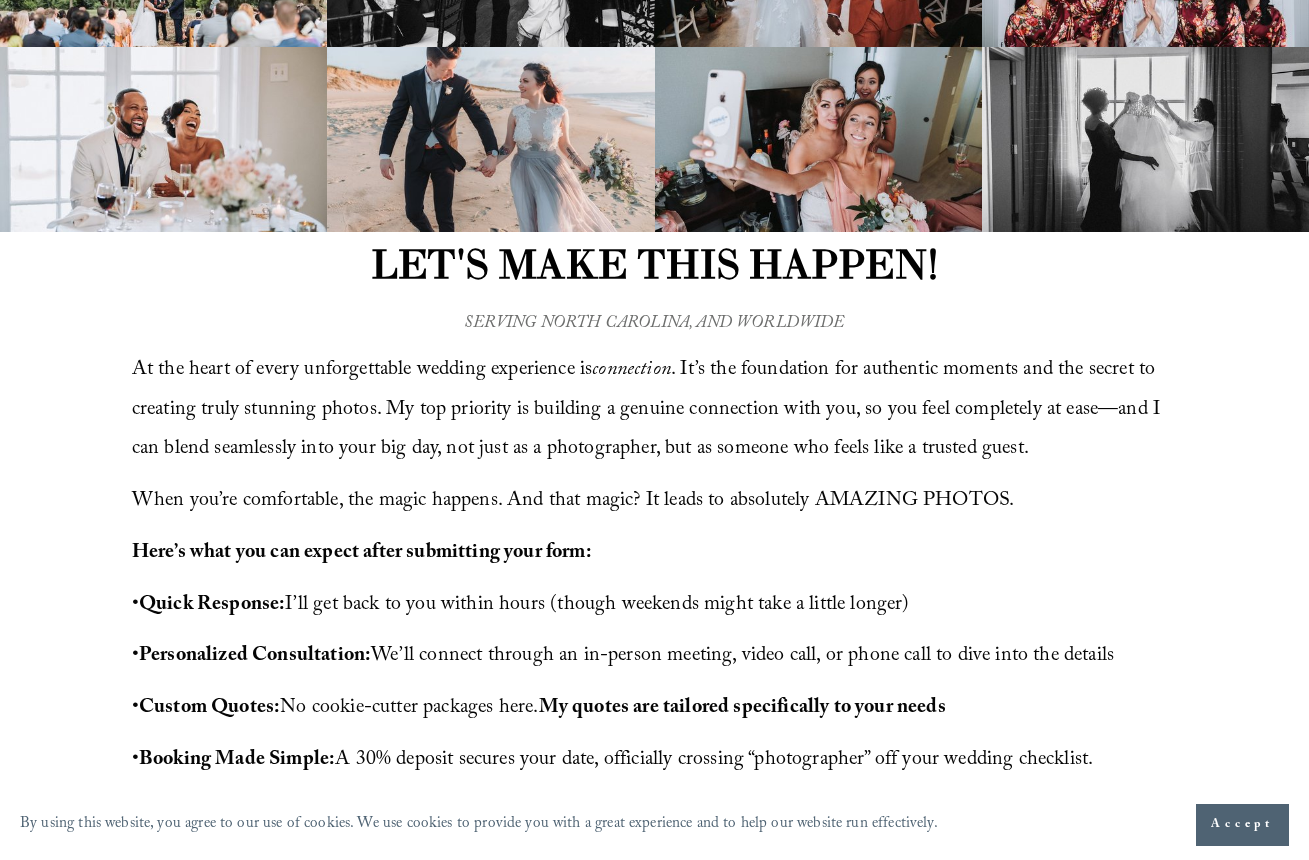 scroll, scrollTop: 0, scrollLeft: 0, axis: both 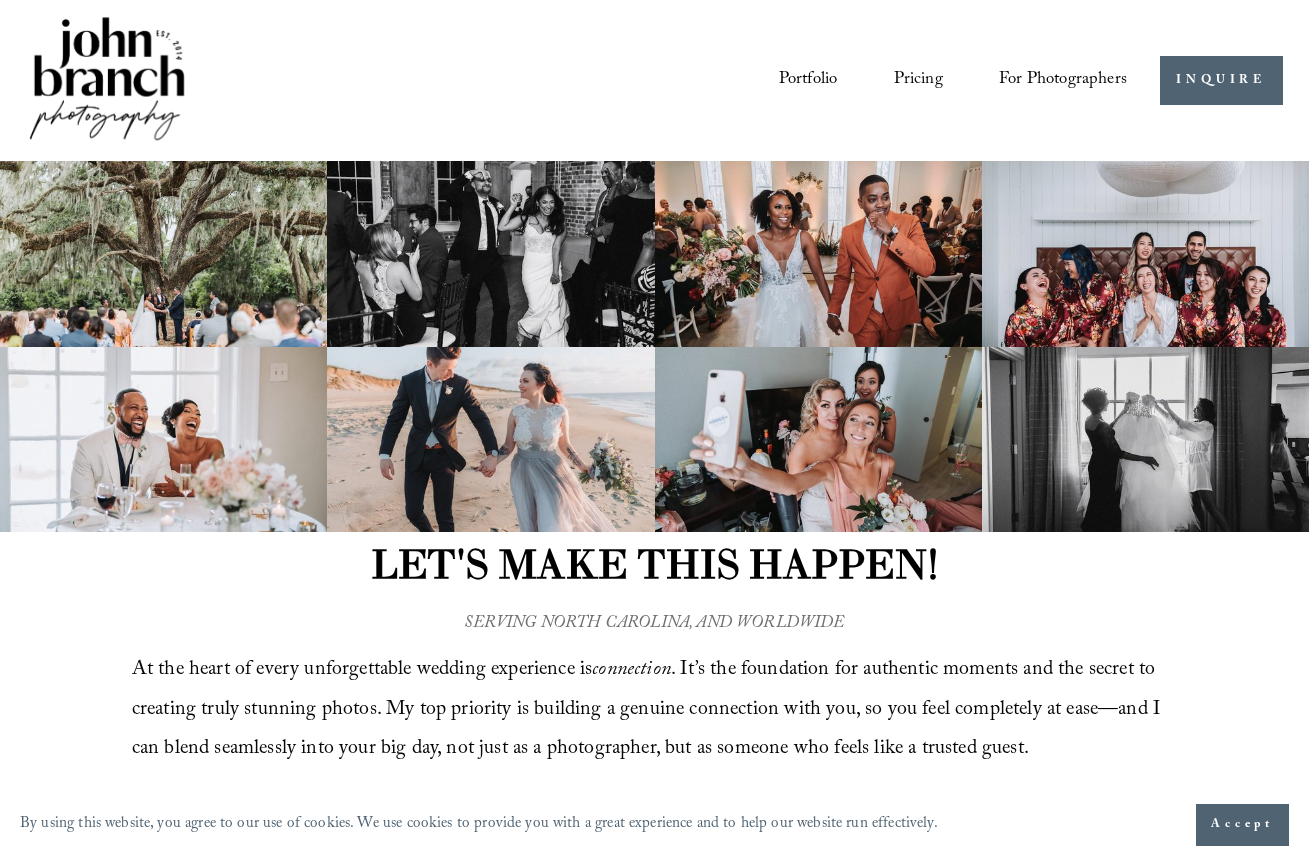 click at bounding box center (107, 80) 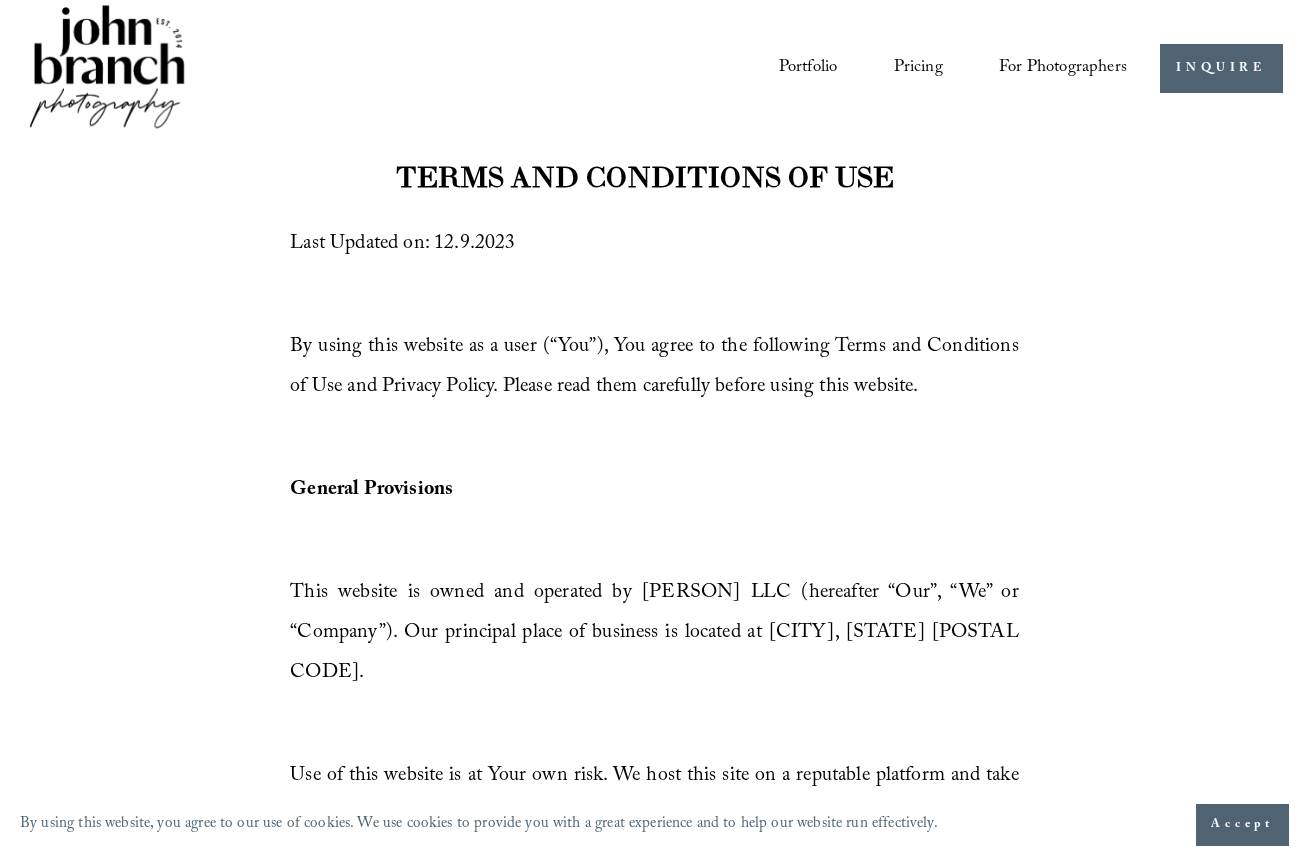 scroll, scrollTop: 0, scrollLeft: 0, axis: both 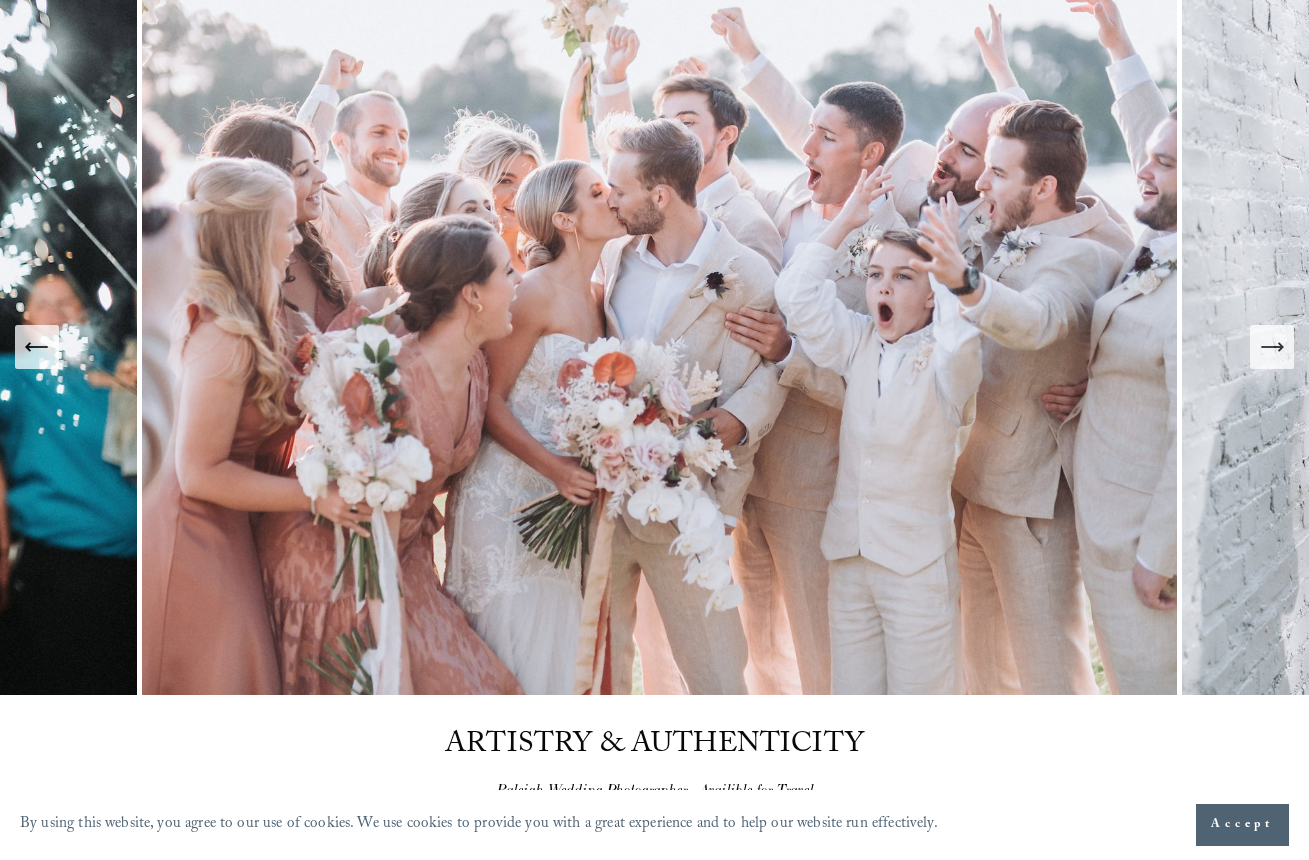click 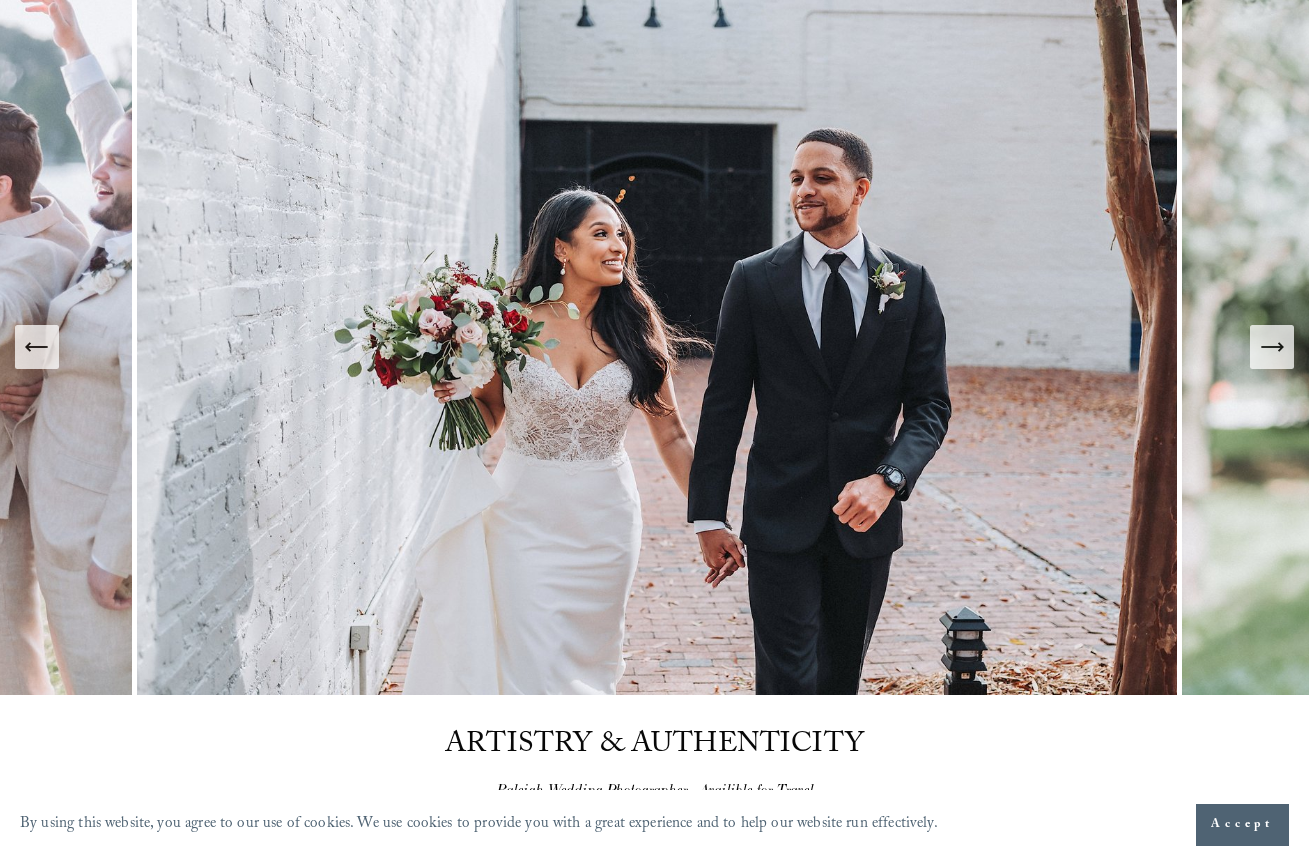 click 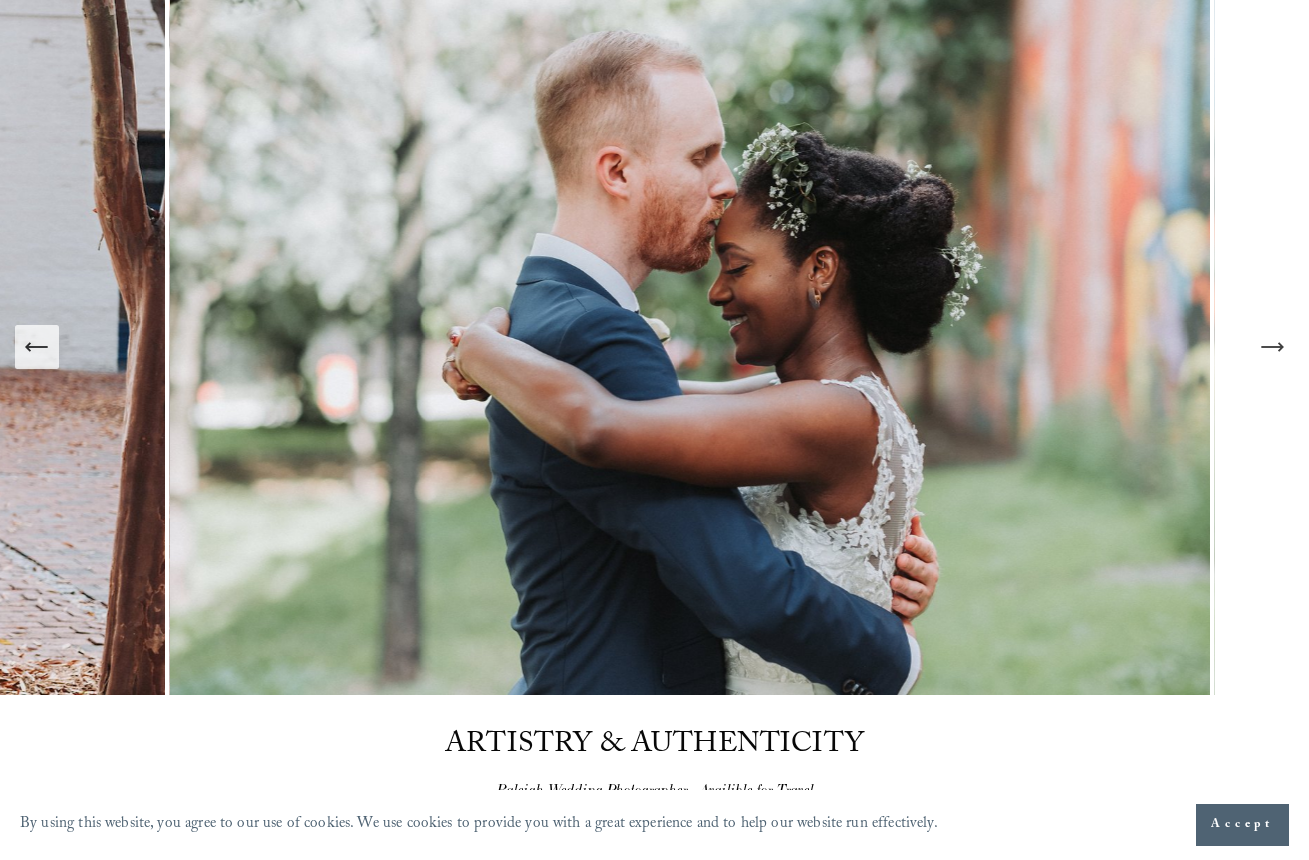 scroll, scrollTop: 0, scrollLeft: 0, axis: both 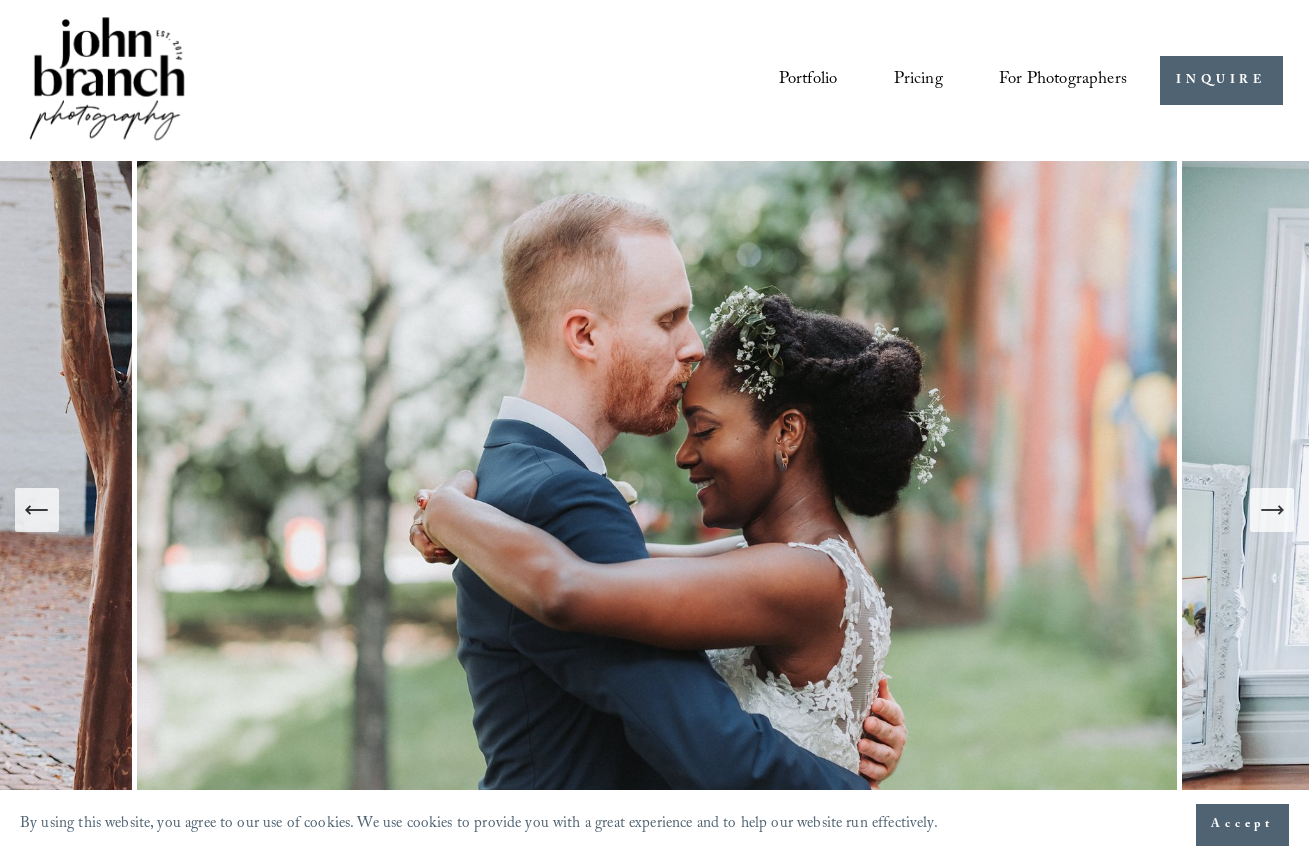 click 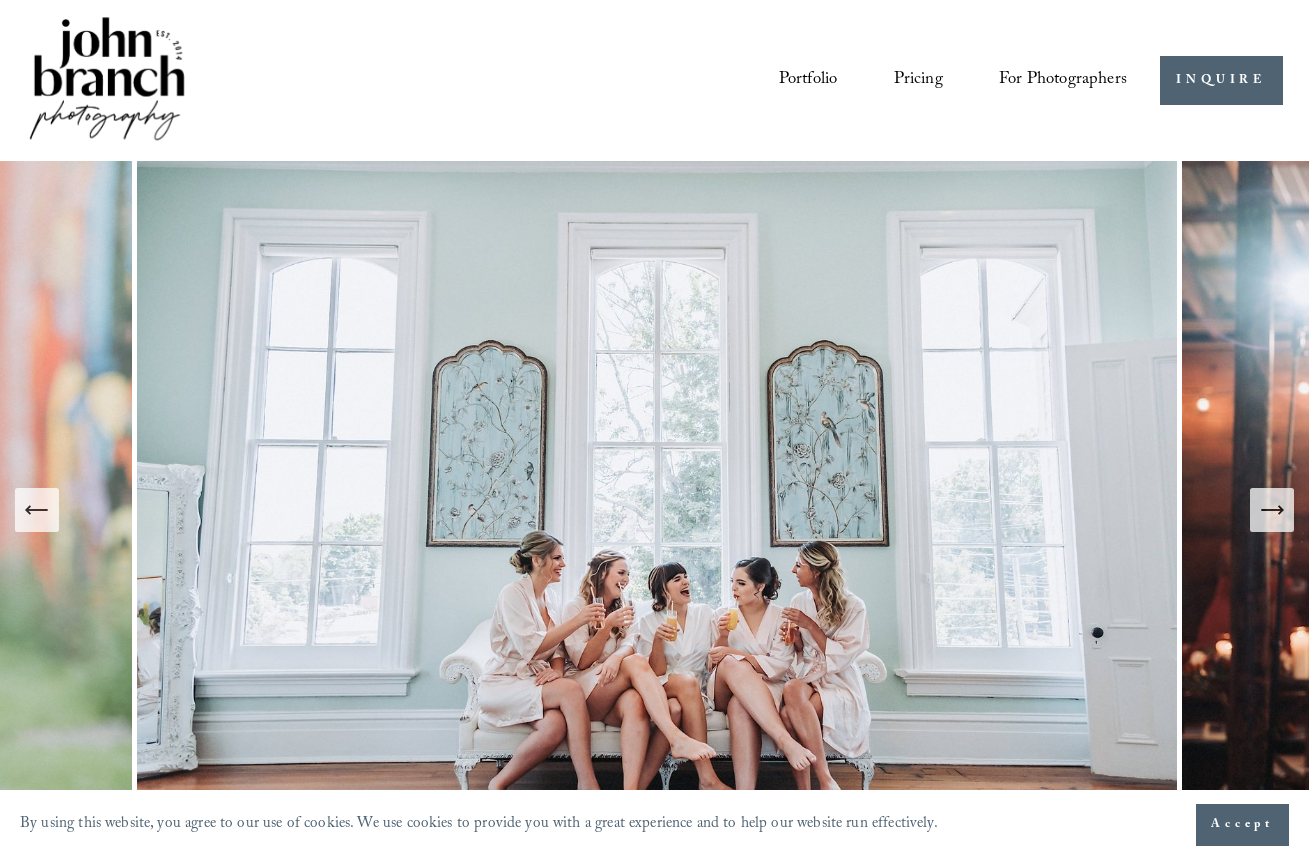 click 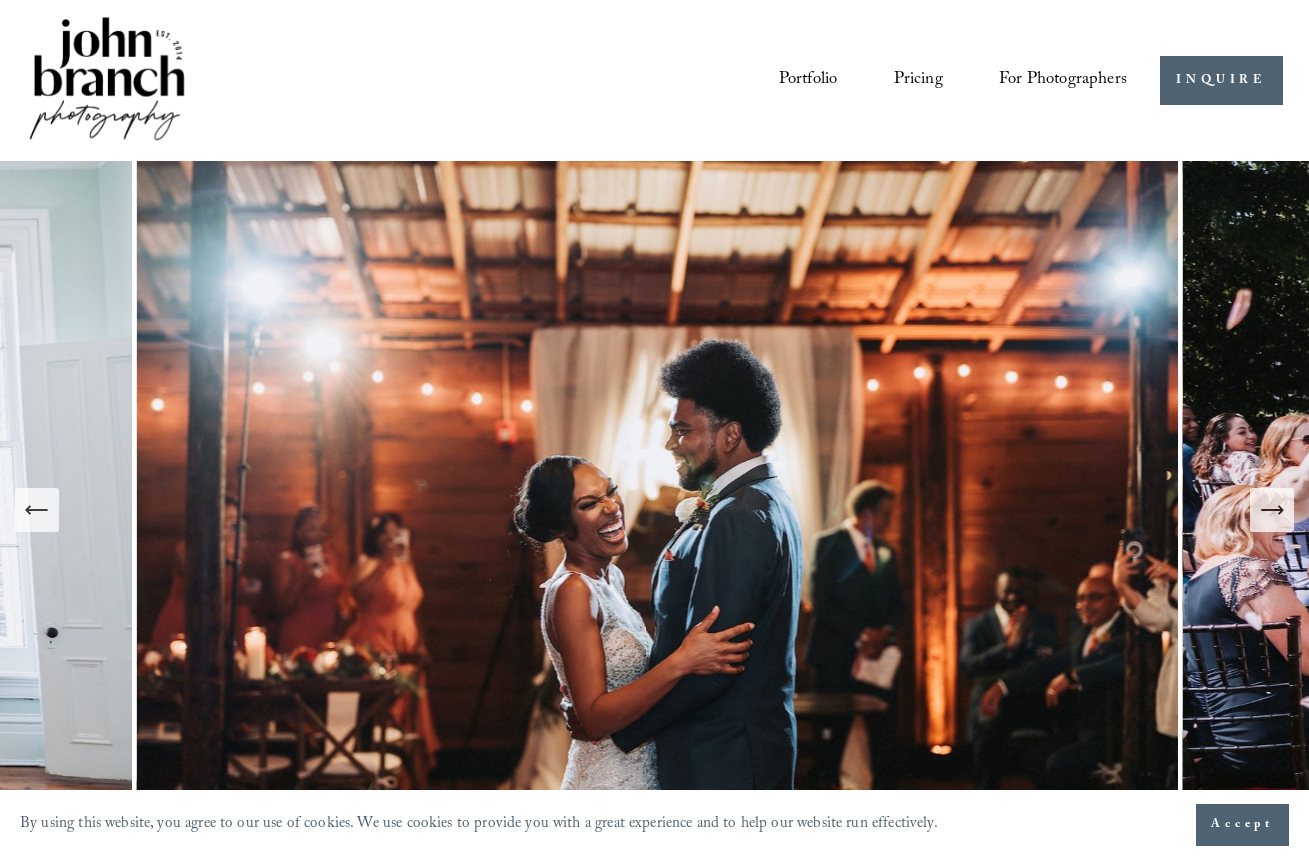 click on "Accept" at bounding box center (1242, 825) 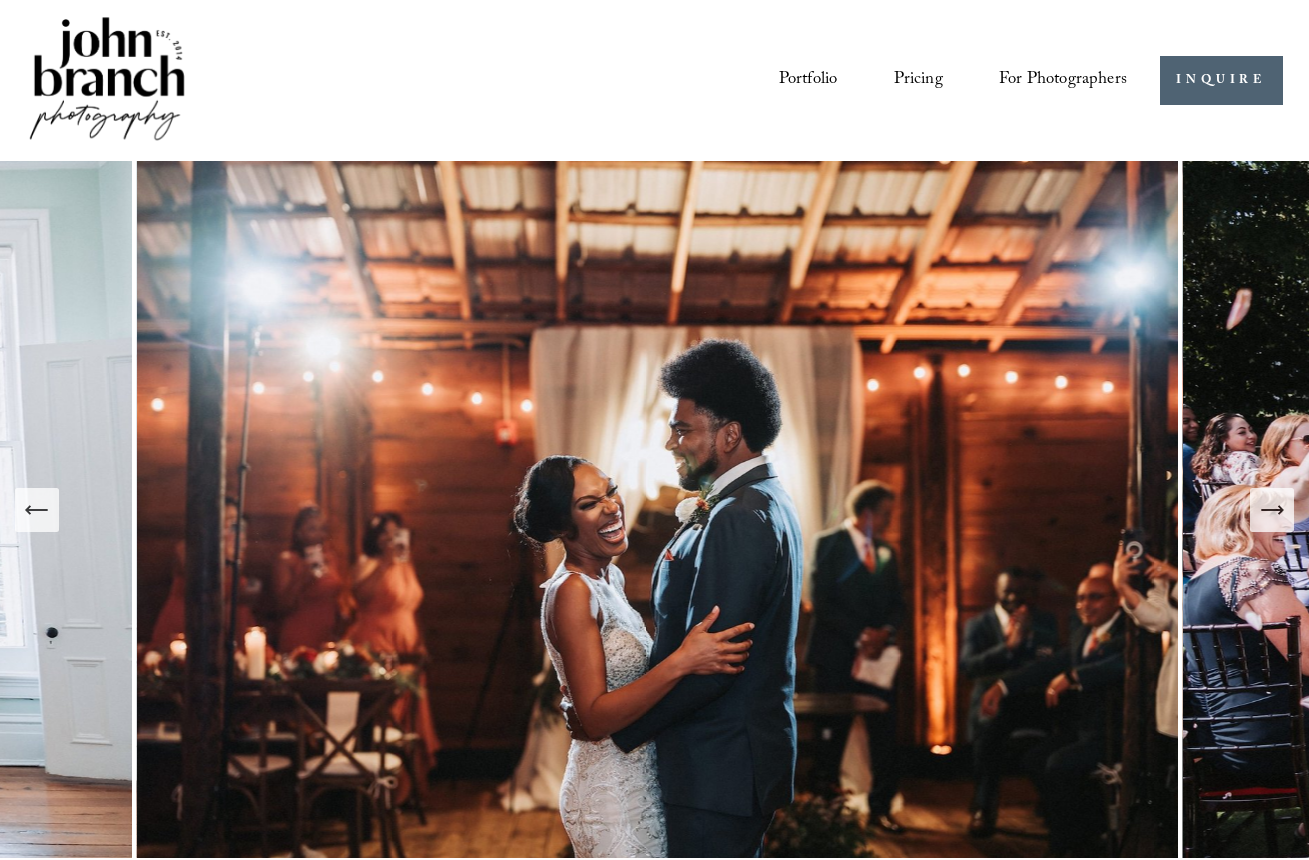 click 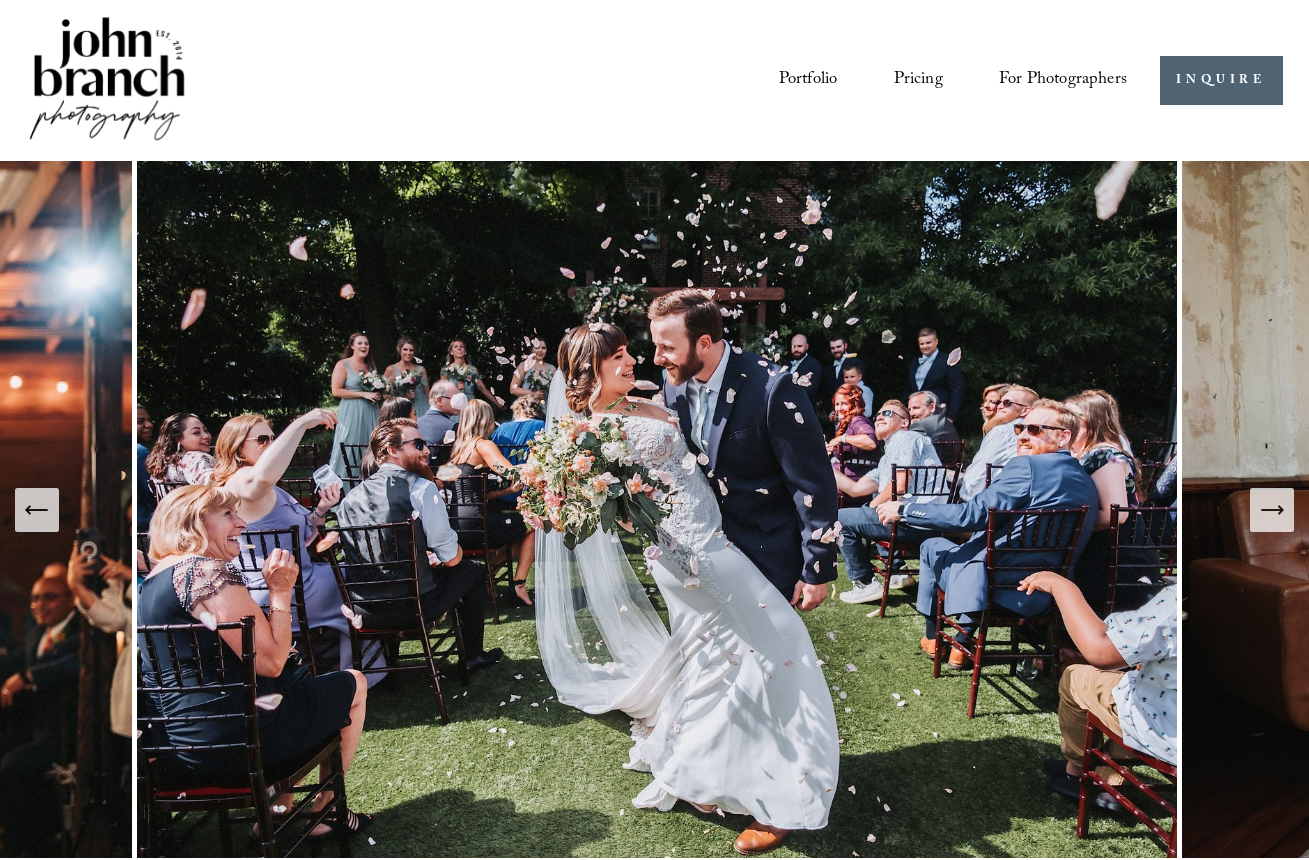 click 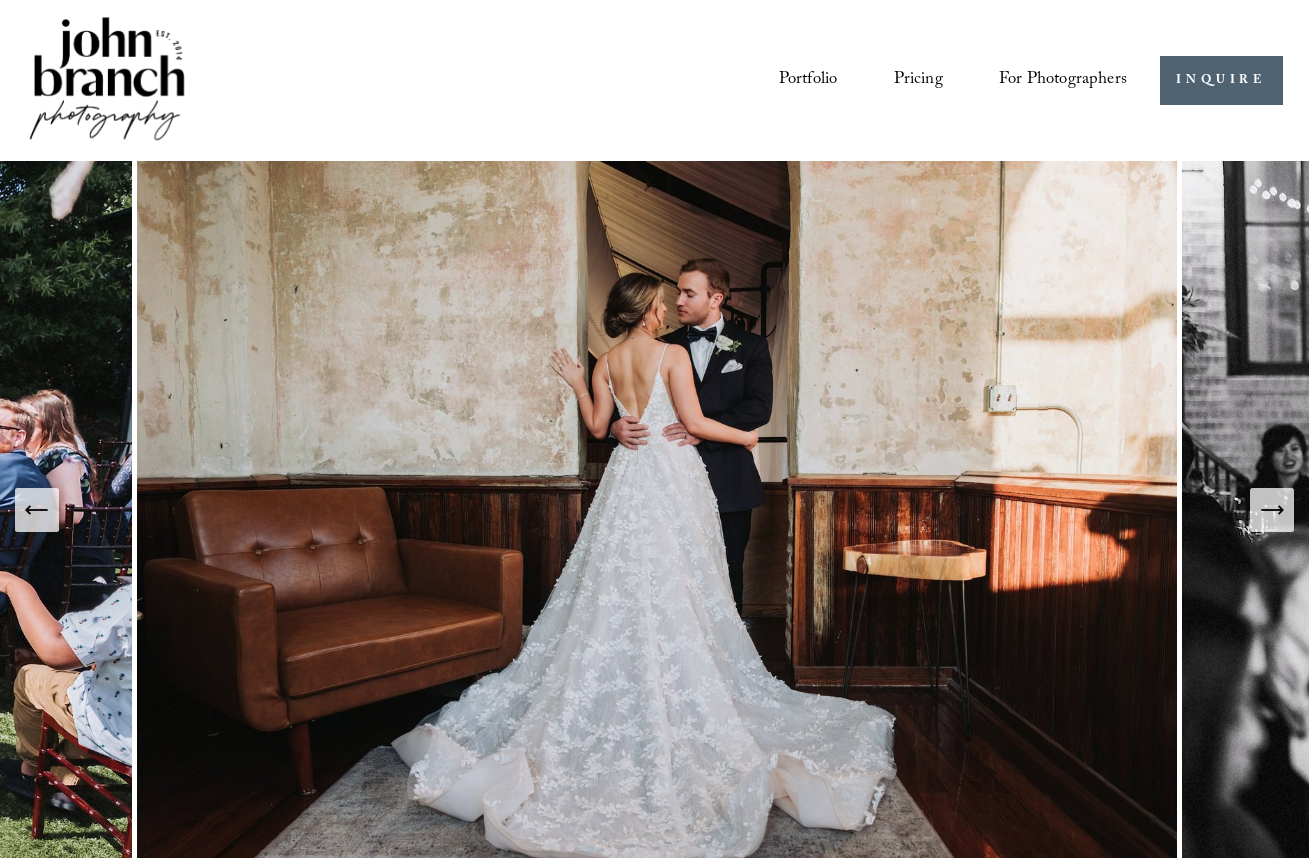 click 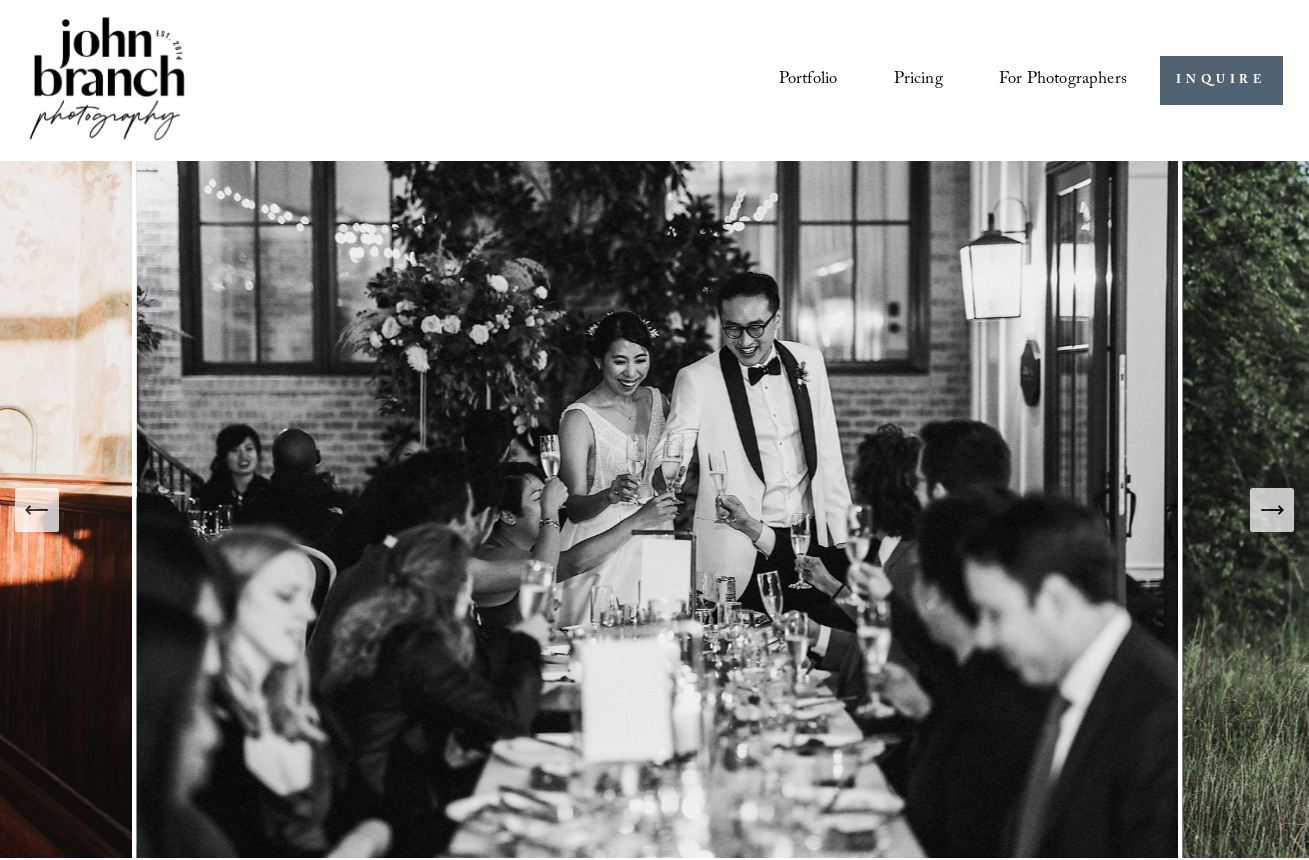 click 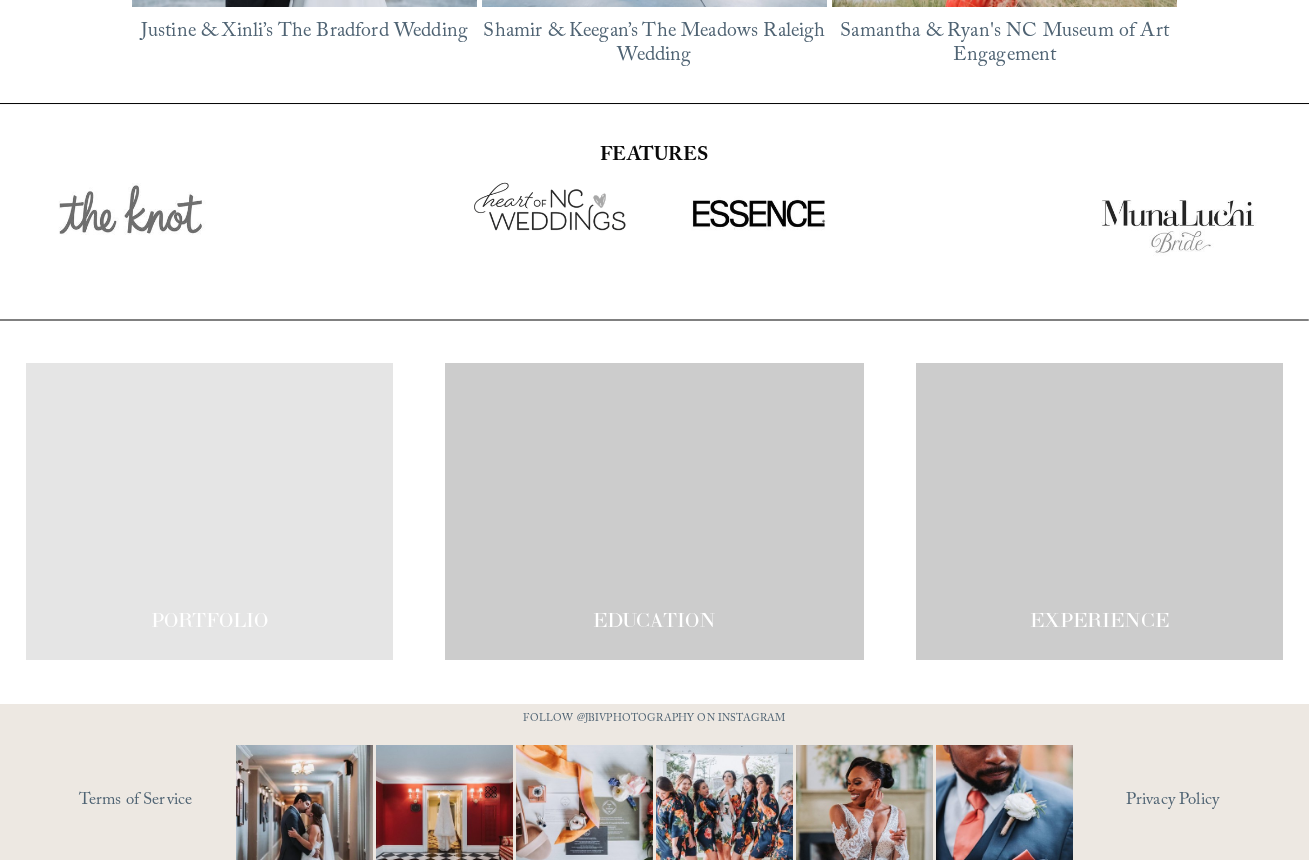 scroll, scrollTop: 3290, scrollLeft: 0, axis: vertical 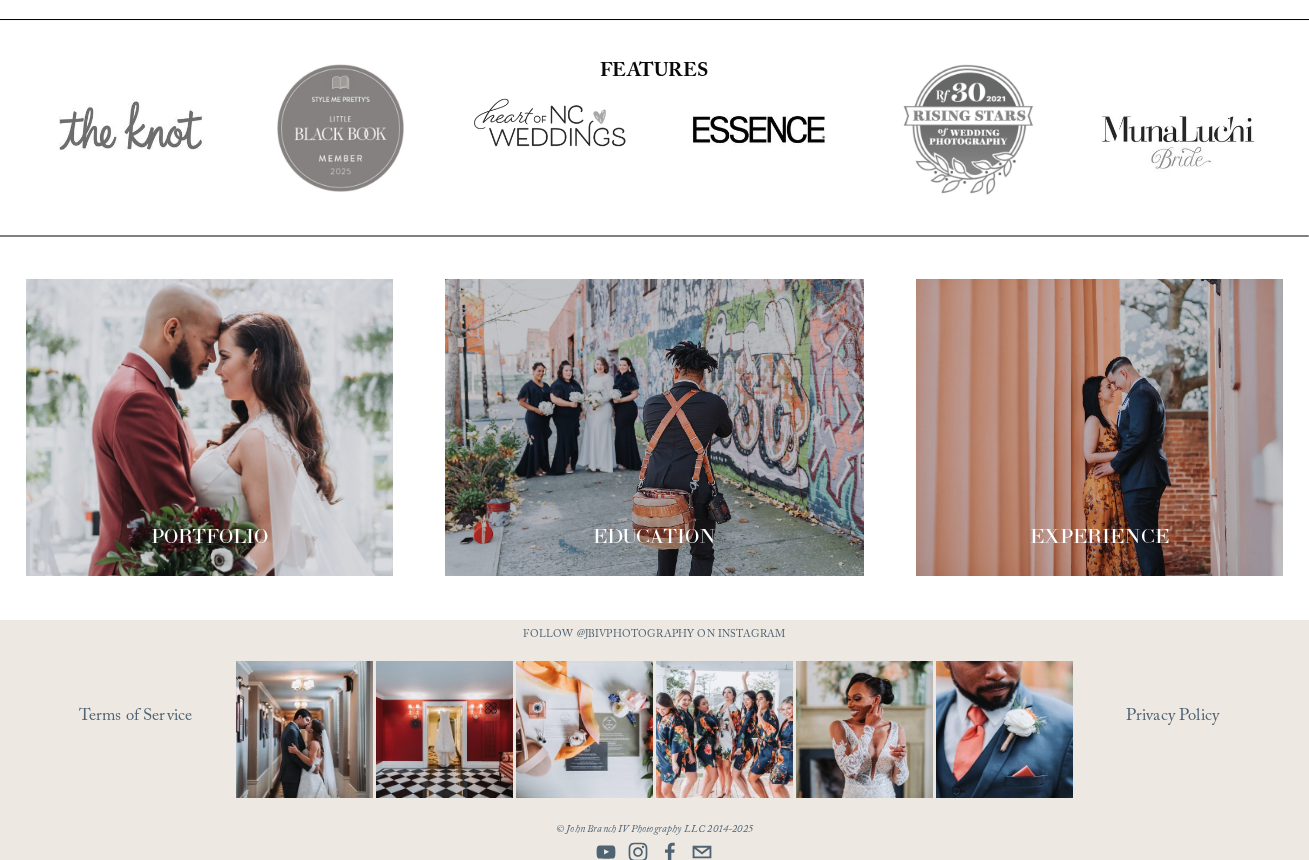 click at bounding box center [1099, 427] 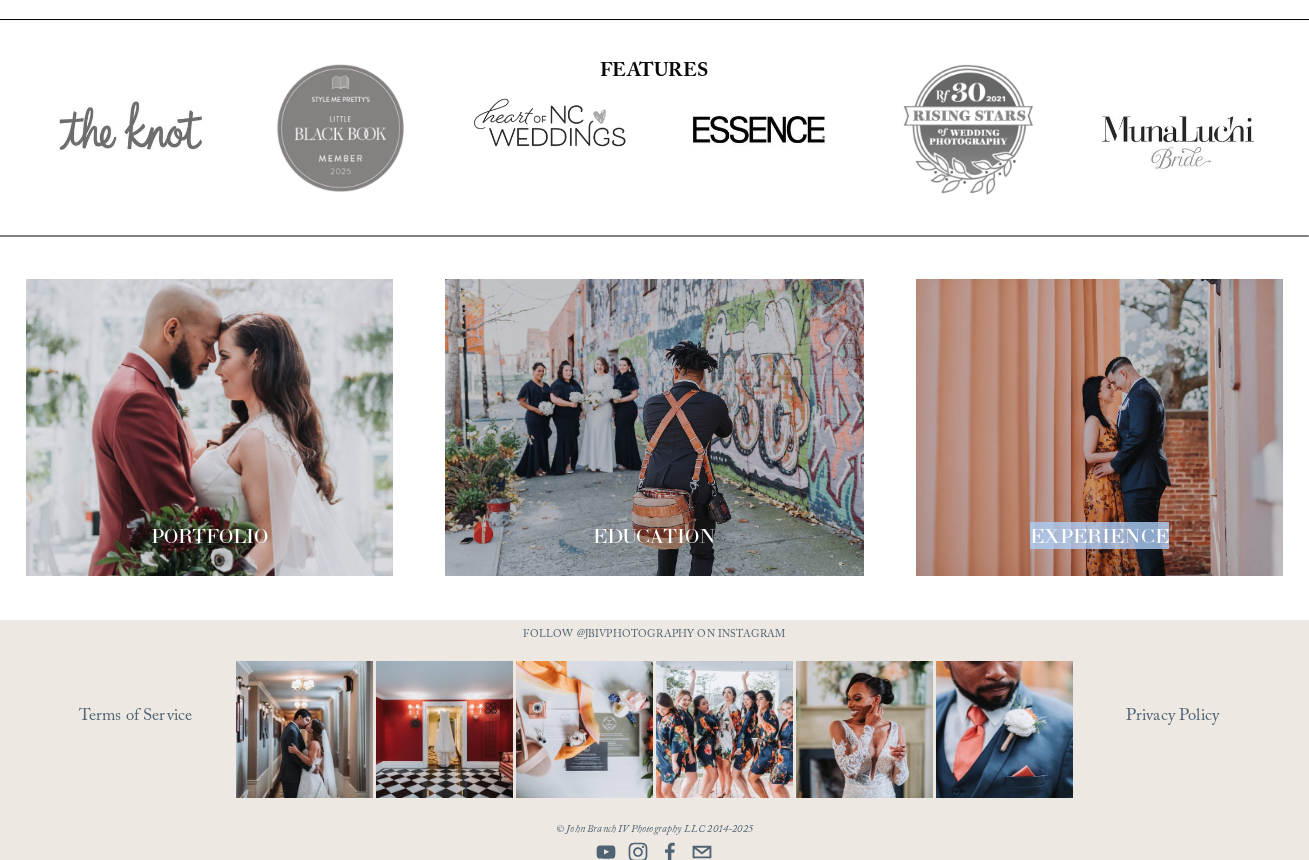 drag, startPoint x: 1030, startPoint y: 524, endPoint x: 1173, endPoint y: 536, distance: 143.50261 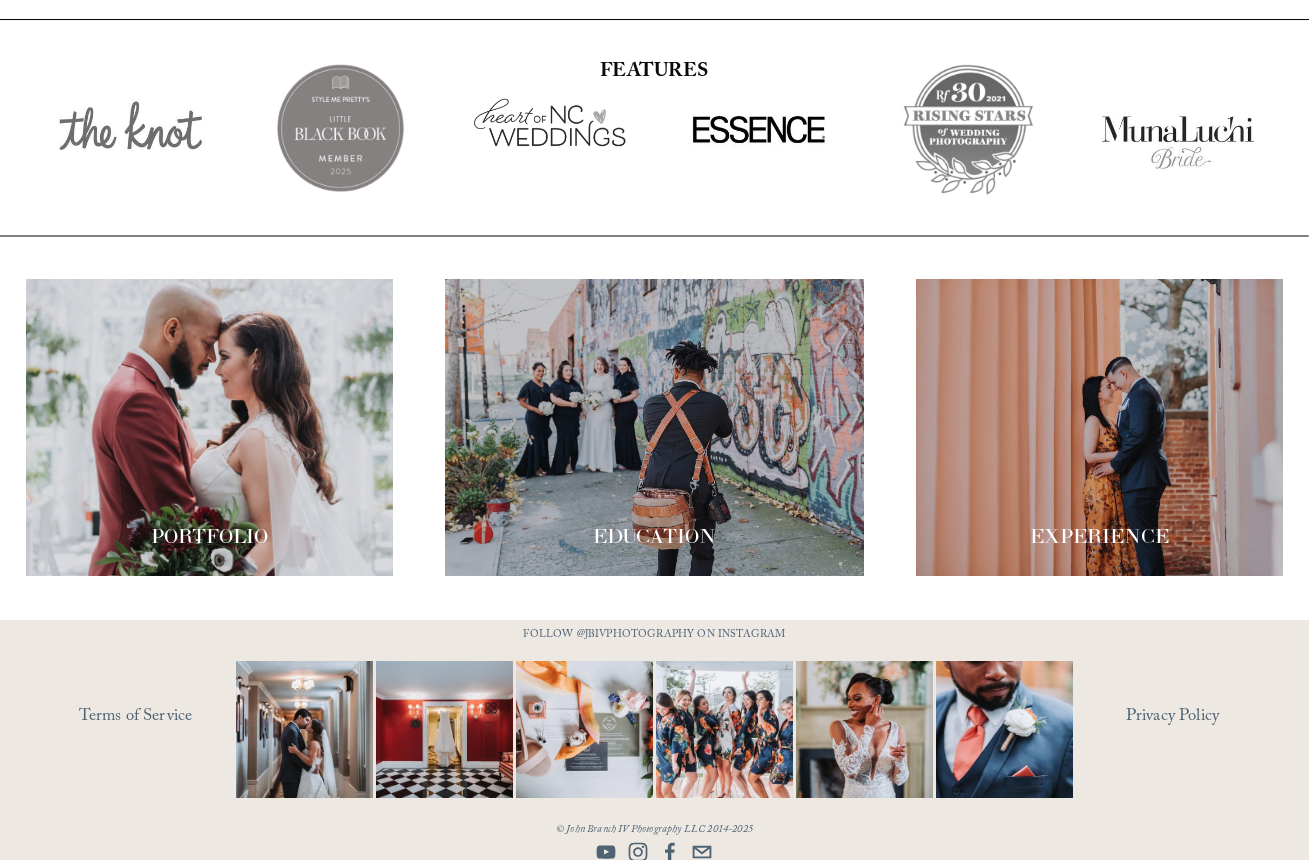 click on "PORTFOLIO
EDUCATION" at bounding box center [654, 428] 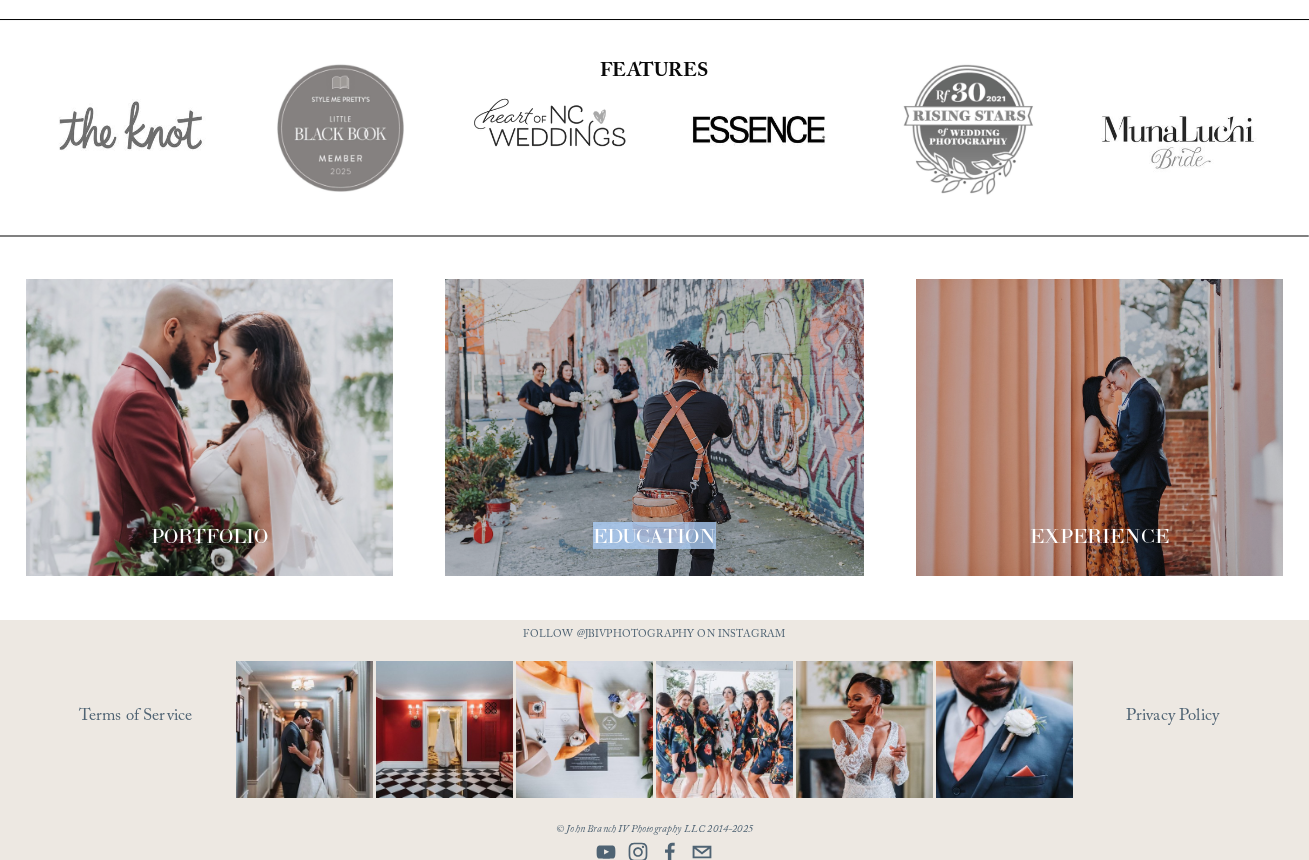 drag, startPoint x: 595, startPoint y: 527, endPoint x: 724, endPoint y: 527, distance: 129 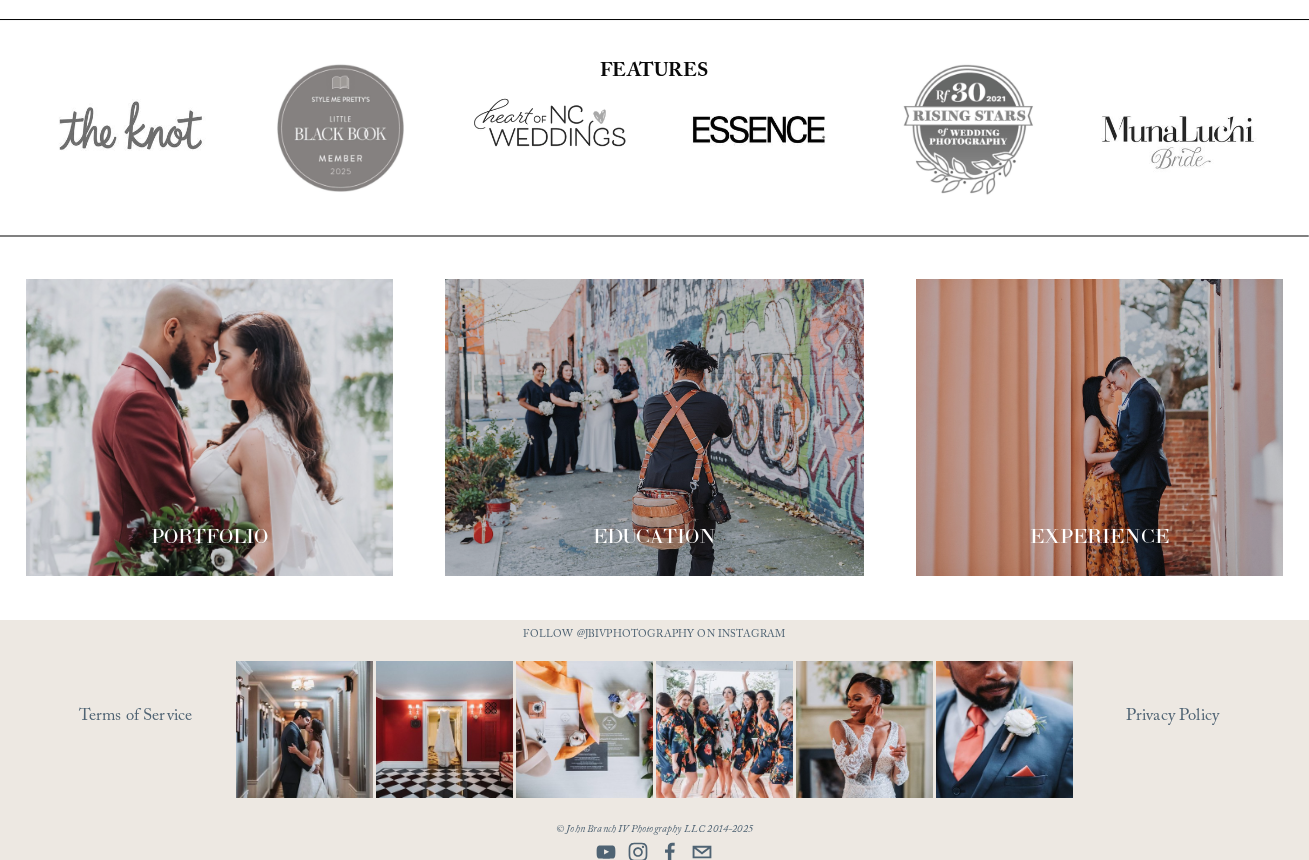 click on "PORTFOLIO
EDUCATION" at bounding box center [654, 428] 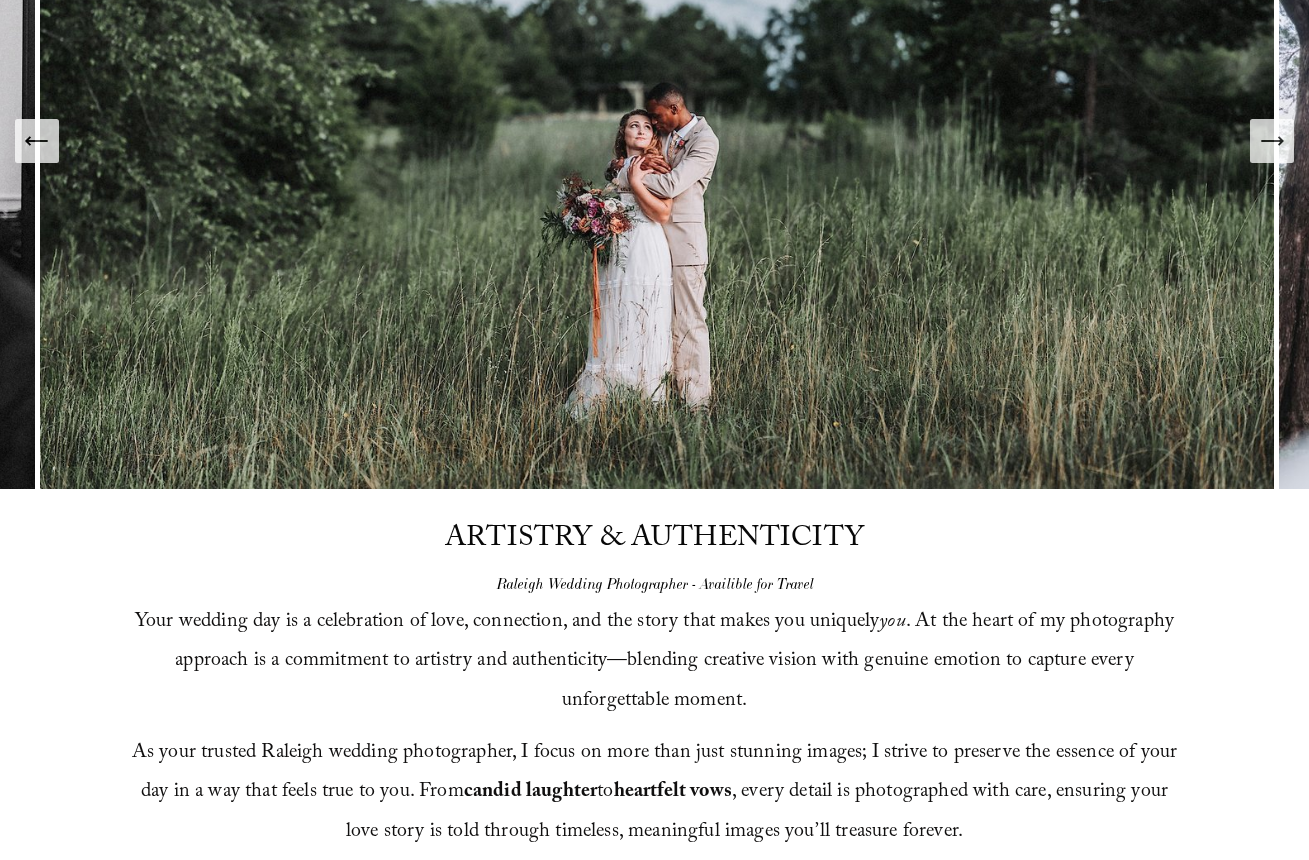 scroll, scrollTop: 0, scrollLeft: 0, axis: both 